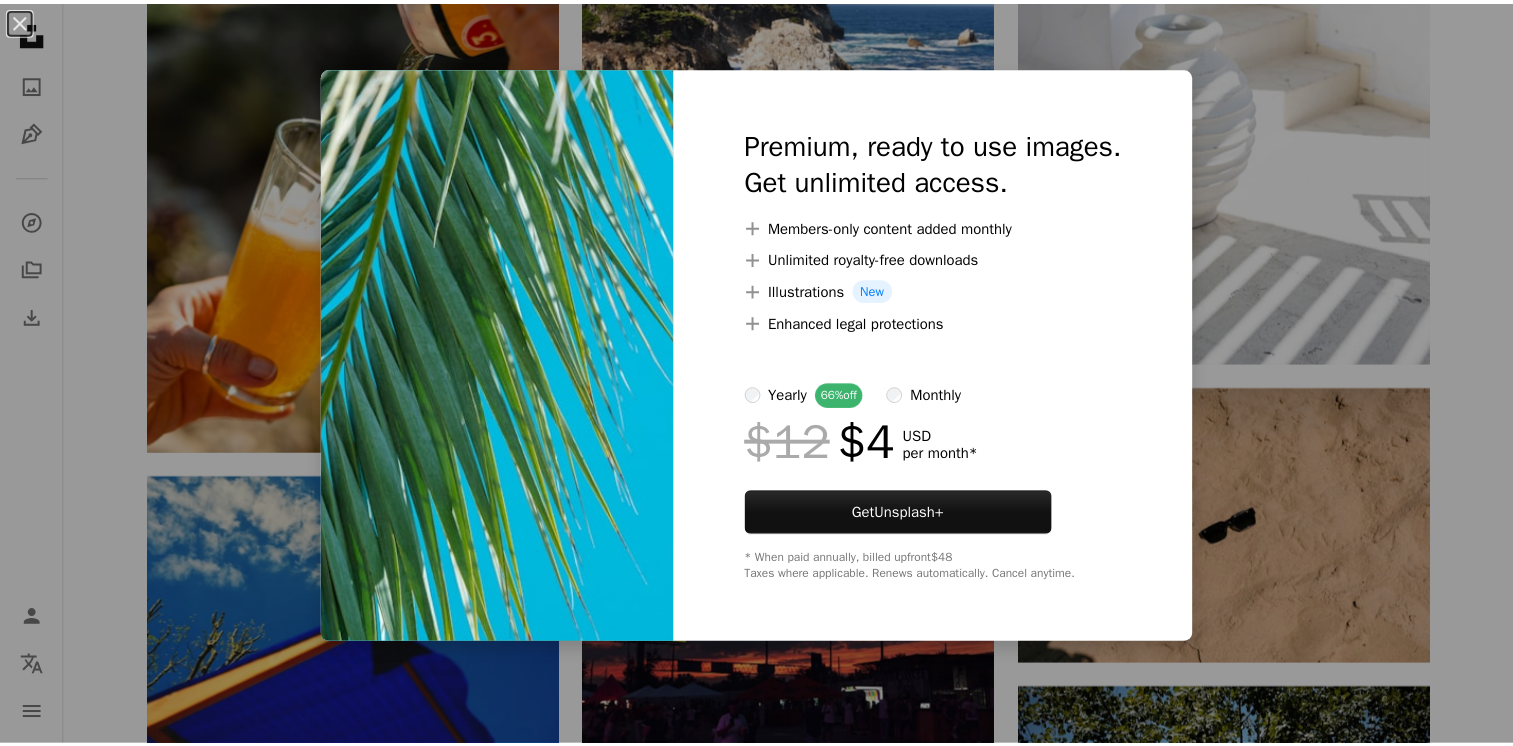 scroll, scrollTop: 32900, scrollLeft: 0, axis: vertical 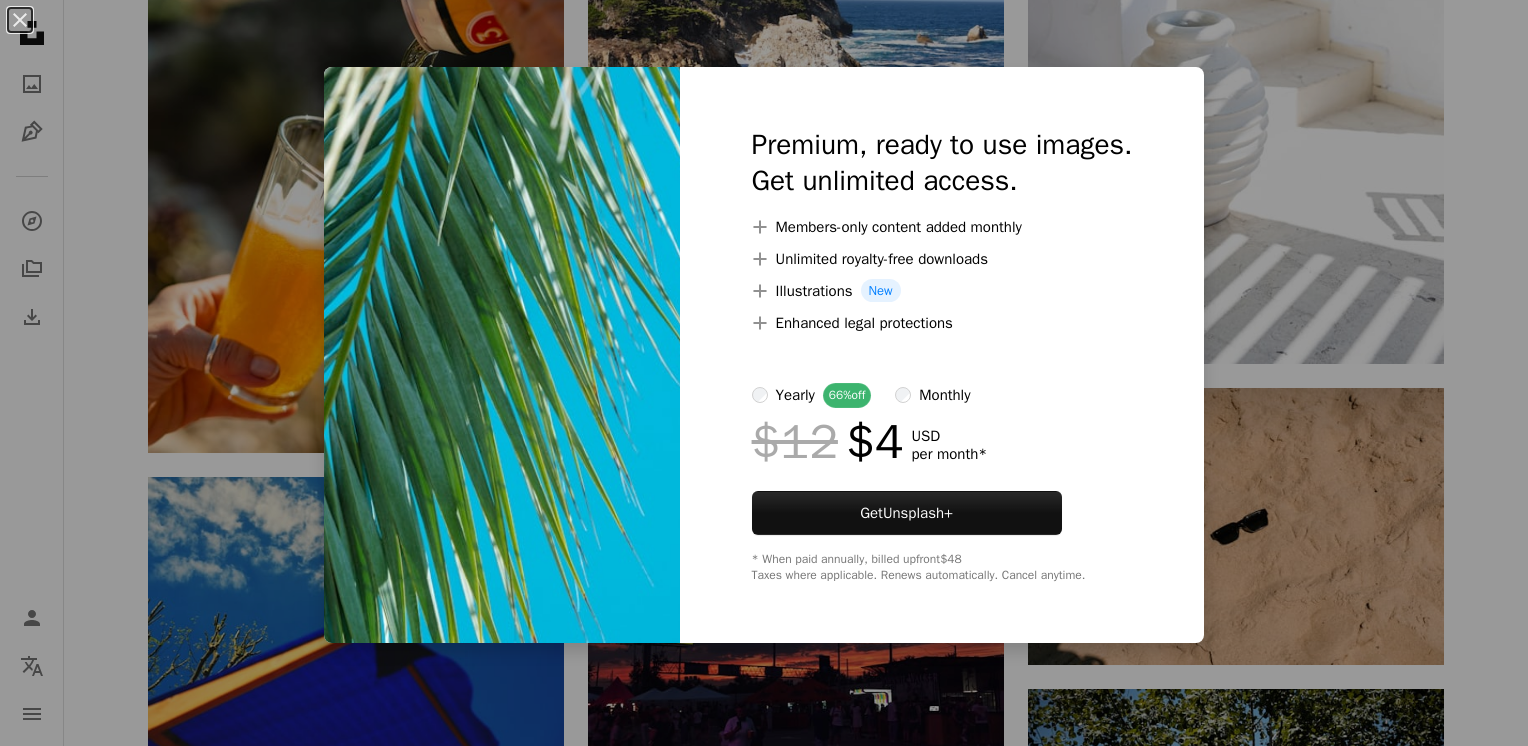 click on "Premium, ready to use images. Get unlimited access. A plus sign Members-only content added monthly A plus sign Unlimited royalty-free downloads A plus sign Illustrations  New A plus sign Enhanced legal protections yearly 66%  off monthly $12   $4 USD per month * Get  Unsplash+ * When paid annually, billed upfront  $48 Taxes where applicable. Renews automatically. Cancel anytime." at bounding box center (942, 355) 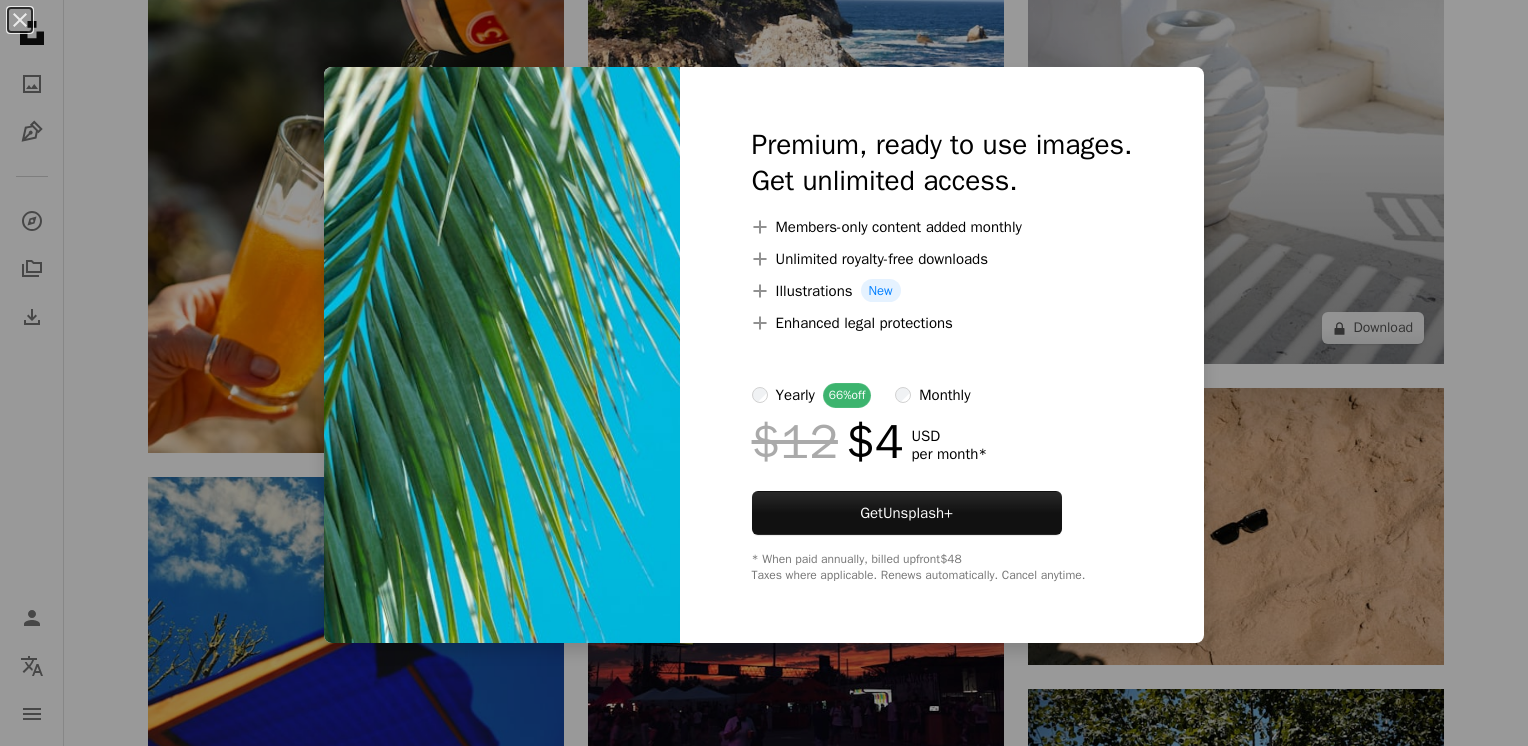 click on "An X shape Premium, ready to use images. Get unlimited access. A plus sign Members-only content added monthly A plus sign Unlimited royalty-free downloads A plus sign Illustrations  New A plus sign Enhanced legal protections yearly 66%  off monthly $12   $4 USD per month * Get  Unsplash+ * When paid annually, billed upfront  $48 Taxes where applicable. Renews automatically. Cancel anytime." at bounding box center (764, 373) 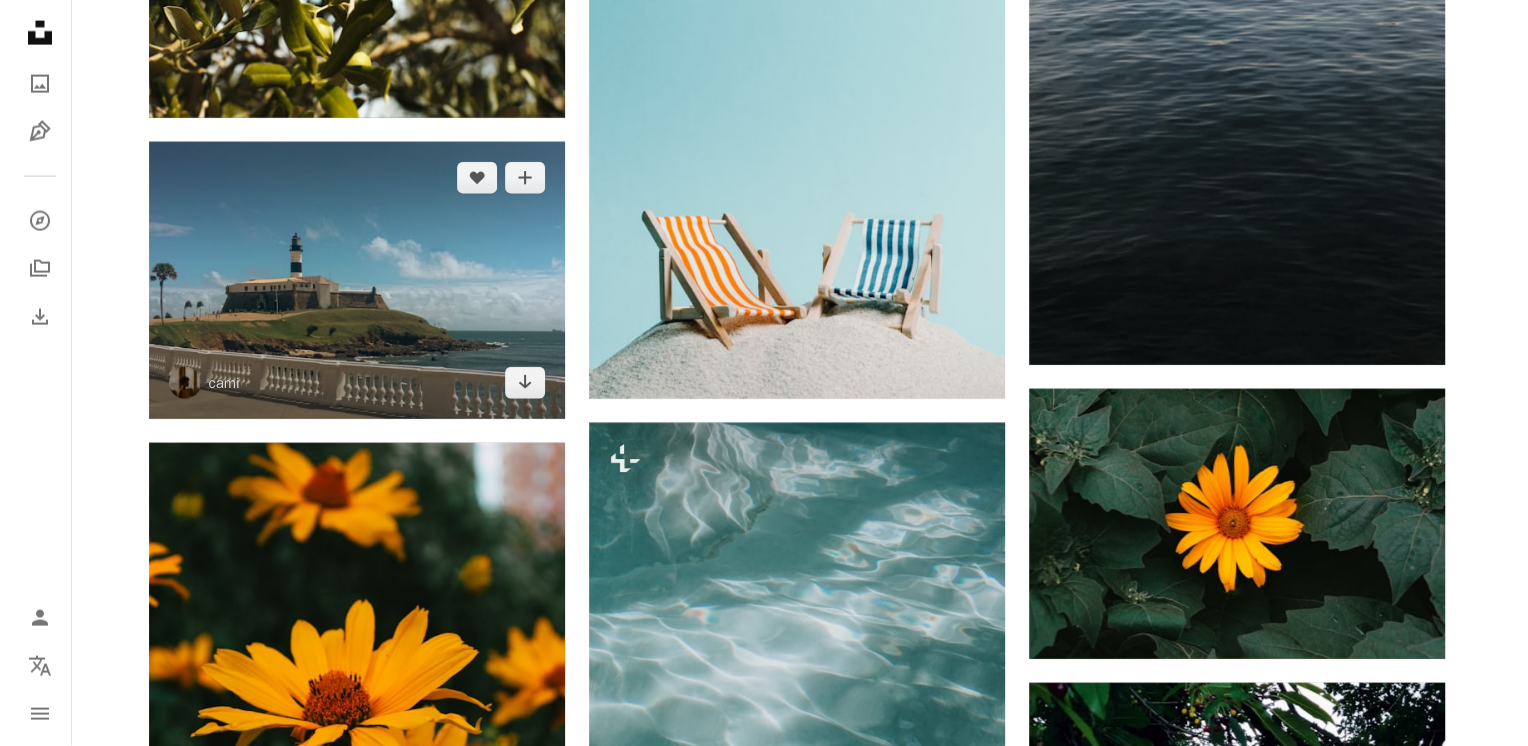 scroll, scrollTop: 42600, scrollLeft: 0, axis: vertical 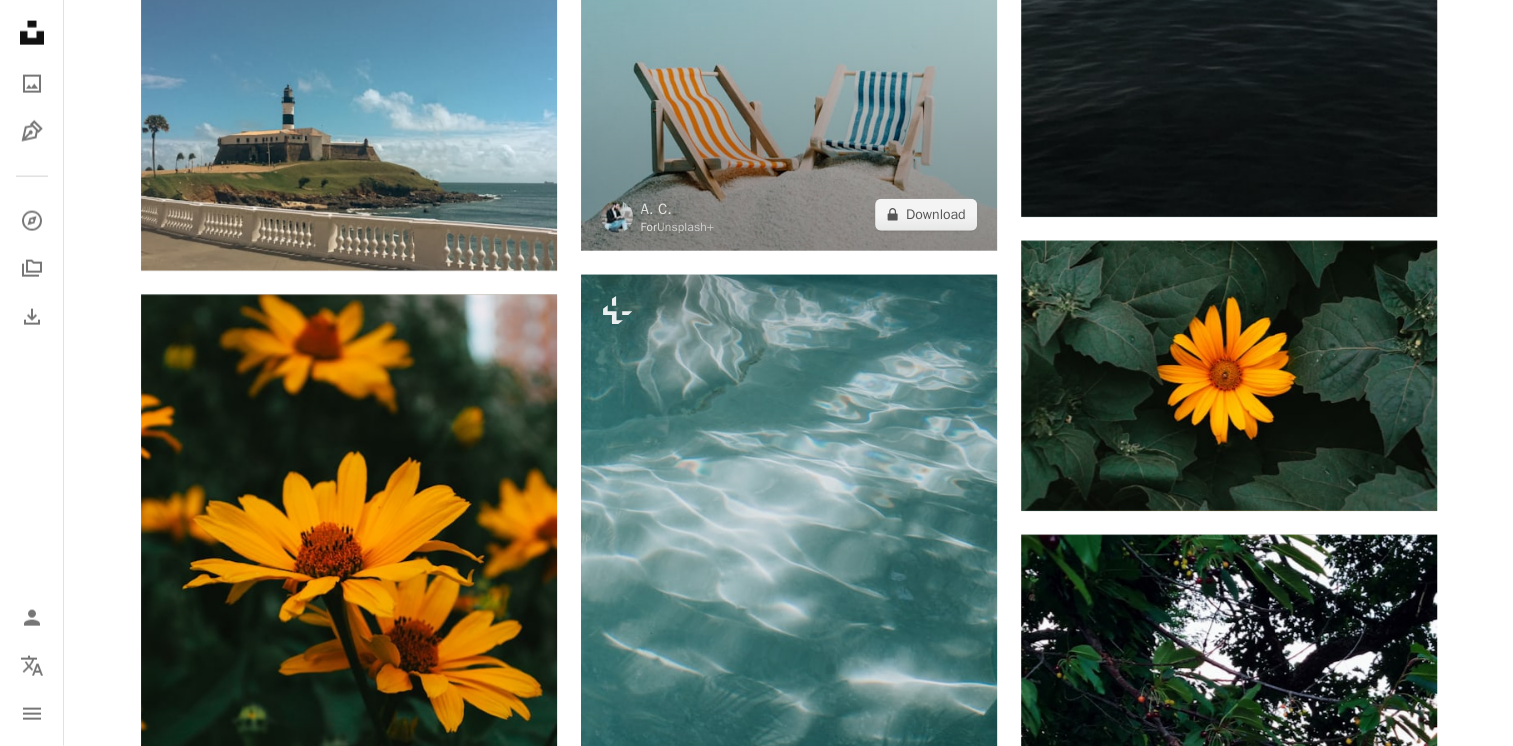 click at bounding box center [789, -61] 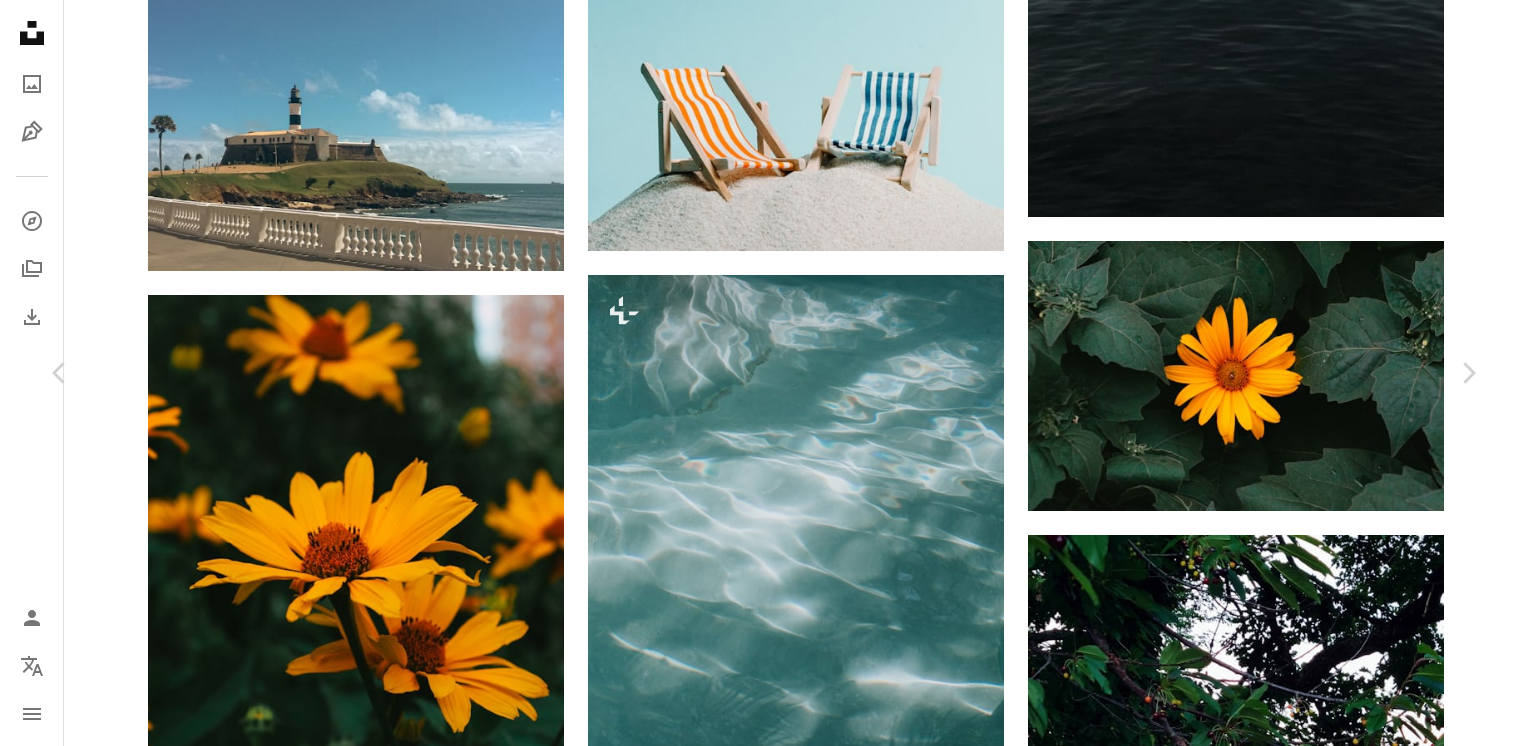scroll, scrollTop: 6200, scrollLeft: 0, axis: vertical 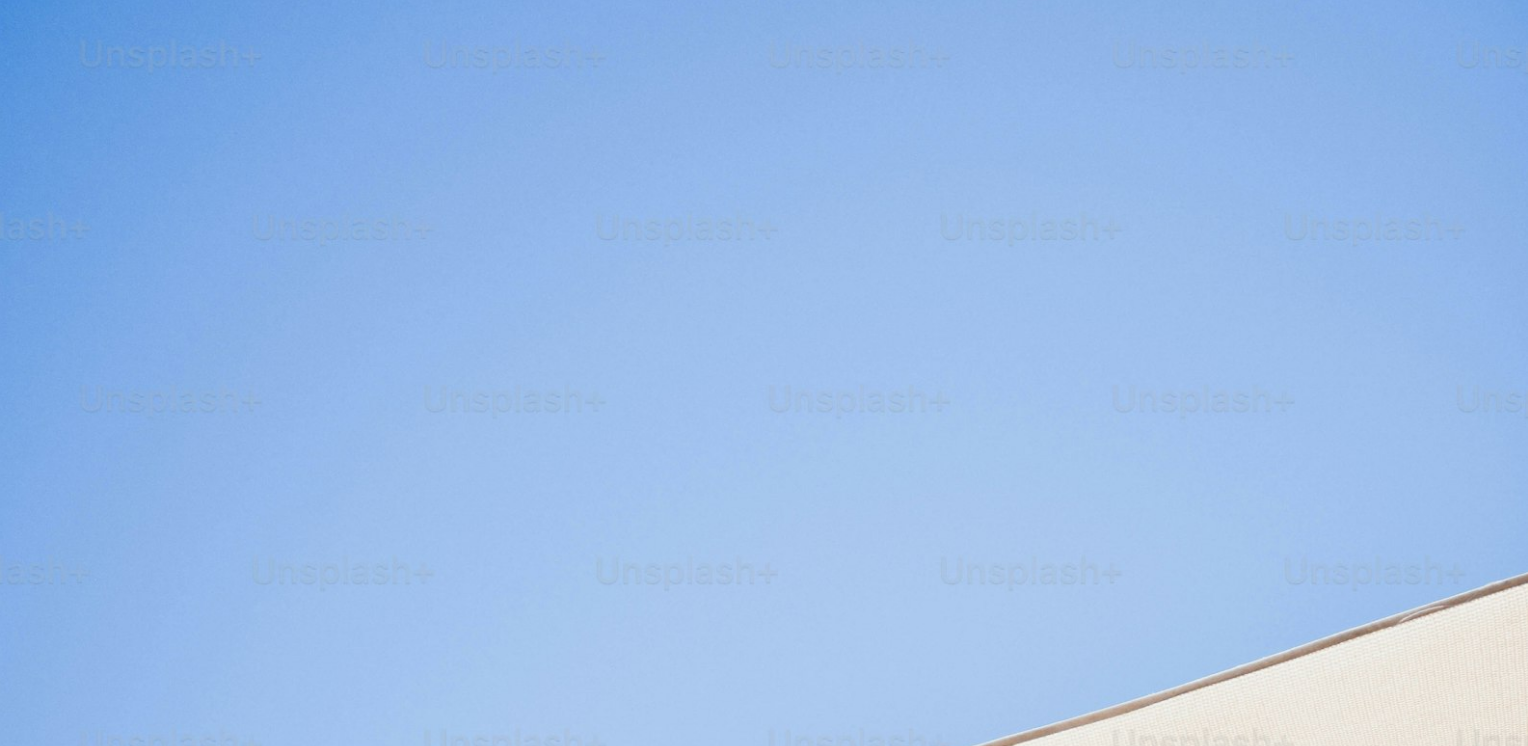 click at bounding box center [764, 1146] 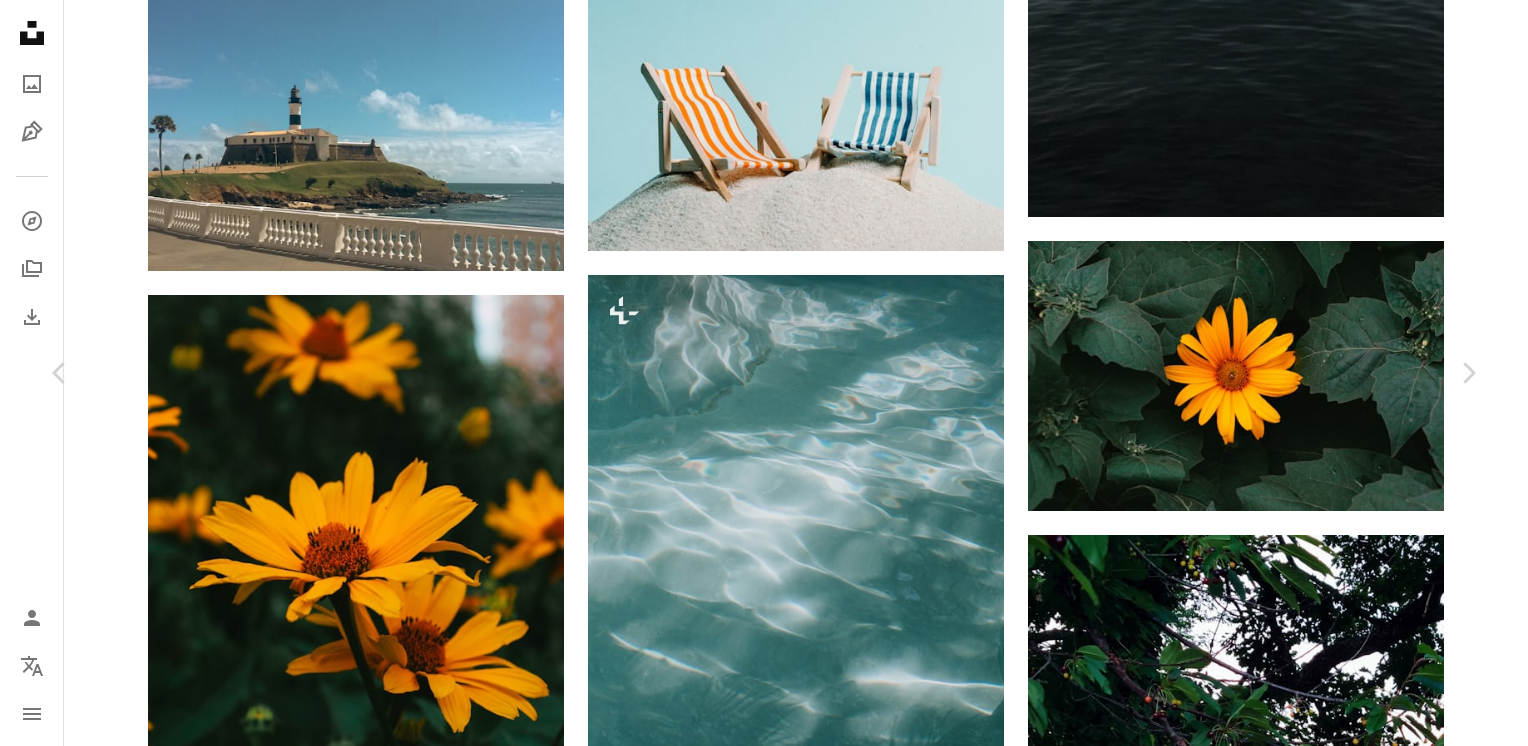 scroll, scrollTop: 2200, scrollLeft: 0, axis: vertical 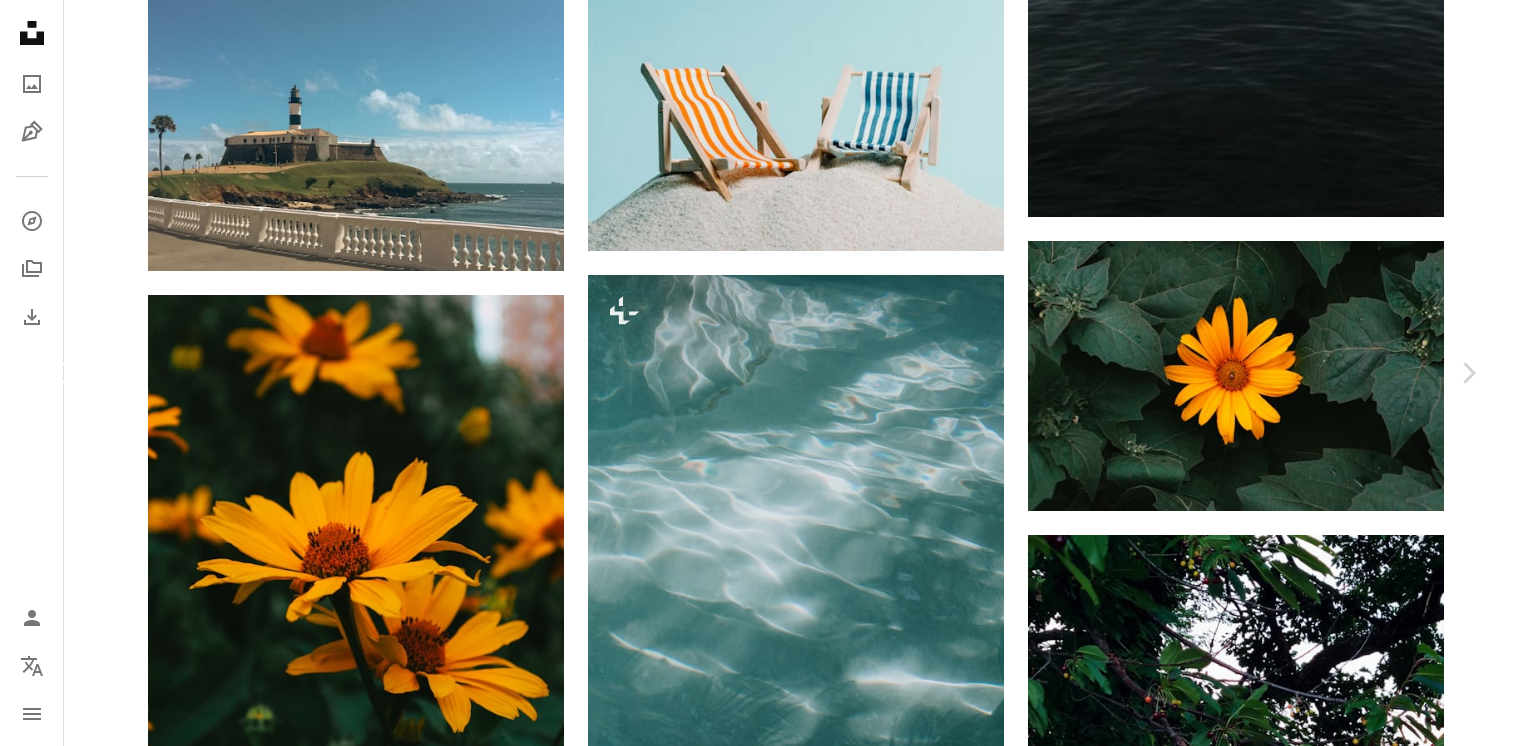 click on "Chevron left" at bounding box center (60, 373) 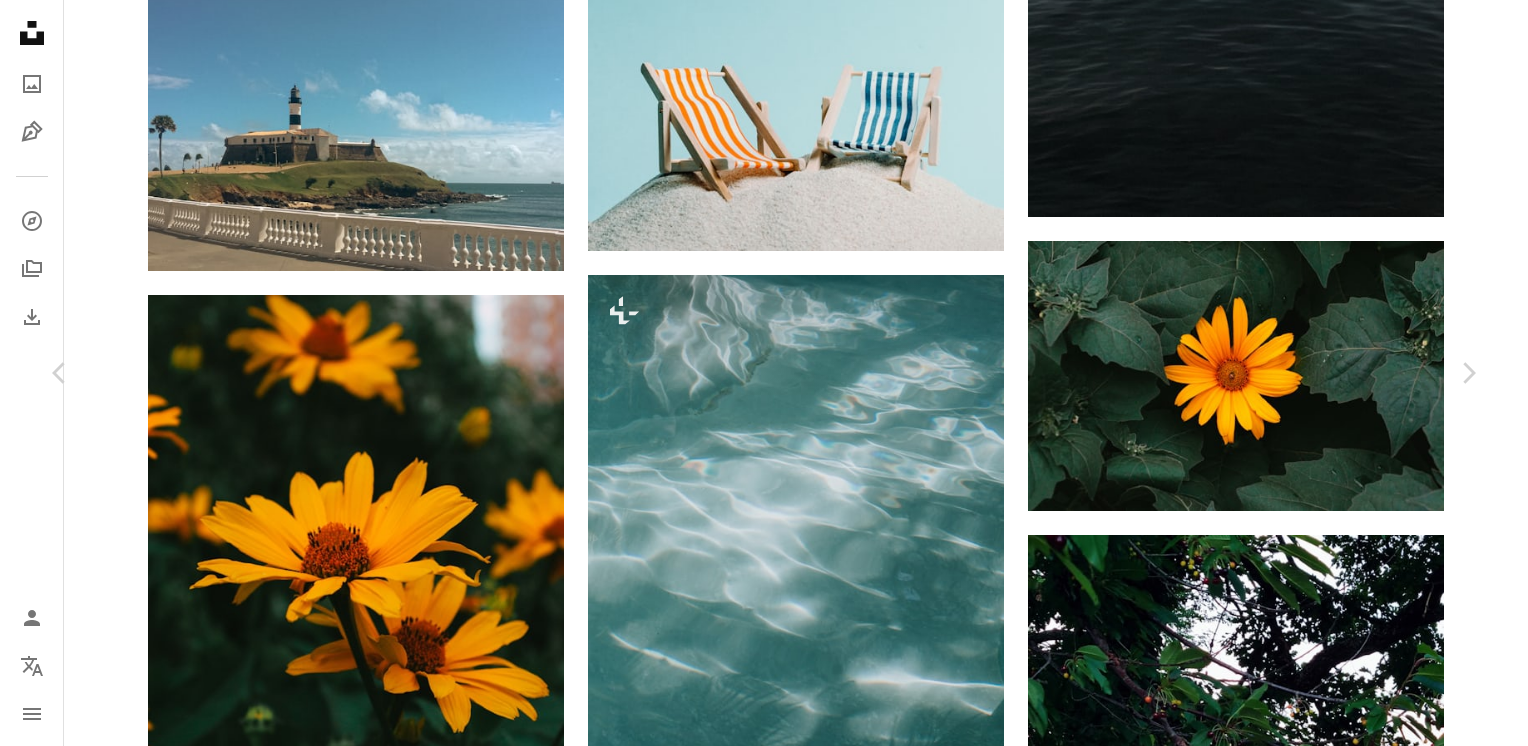 click on "Chevron left" at bounding box center [60, 373] 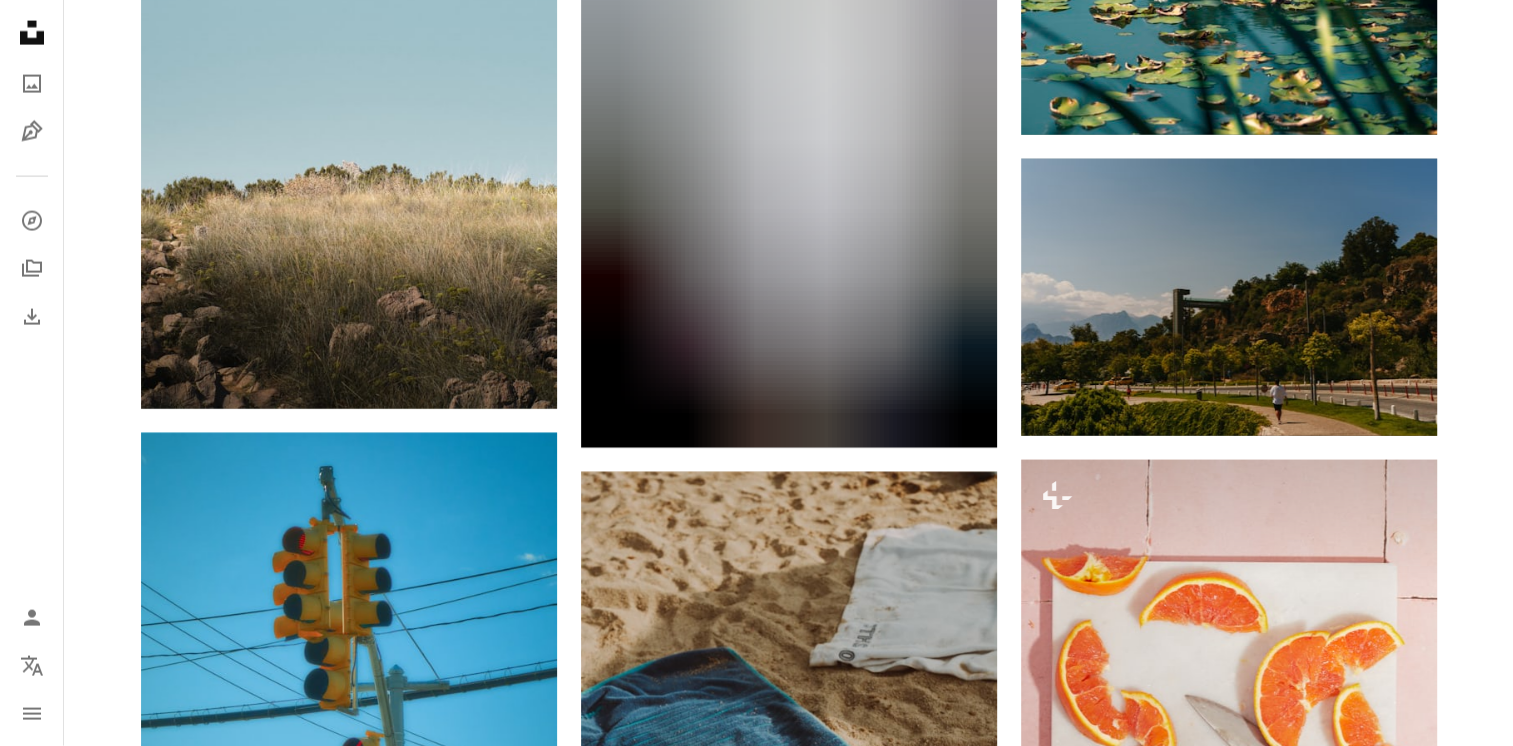 scroll, scrollTop: 57000, scrollLeft: 0, axis: vertical 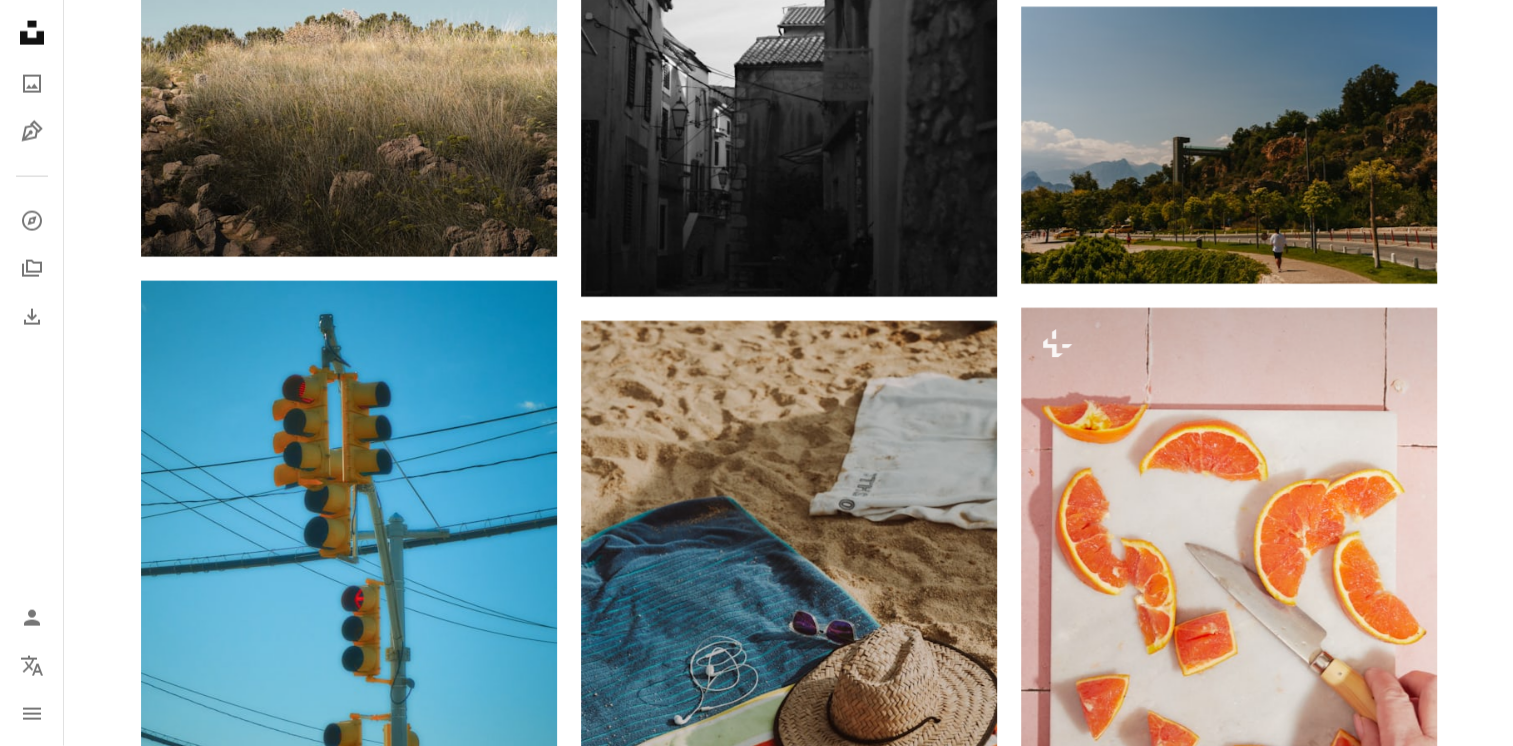 click on "Plus sign for Unsplash+ A heart A plus sign [FIRST] [LAST] For Unsplash+ A lock Download Plus sign for Unsplash+ A heart A plus sign [FIRST] [LAST] For Unsplash+ A lock Download A heart A plus sign [FIRST] [LAST] Arrow pointing down Plus sign for Unsplash+ A heart A plus sign [FIRST] [LAST] For Unsplash+ A lock Download A heart A plus sign [FIRST] [LAST] Arrow pointing down A heart A plus sign [FIRST] [LAST] Available for hire A checkmark inside of a circle Arrow pointing down Plus sign for Unsplash+ A heart A plus sign [FIRST] [LAST] For Unsplash+ A lock Download A heart A plus sign [FIRST] [LAST] Available for hire A checkmark inside of a circle Arrow pointing down A heart A plus sign [FIRST] [LAST] Available for hire A checkmark inside of a circle Arrow pointing down Plus sign for Unsplash+ A heart A plus sign Content Pixie For Unsplash+ A lock Download On-brand and on budget images for your next campaign Learn More Plus sign for Unsplash+ A heart A plus sign [FIRST] [LAST] For Unsplash+ A lock Download For" at bounding box center (788, -26429) 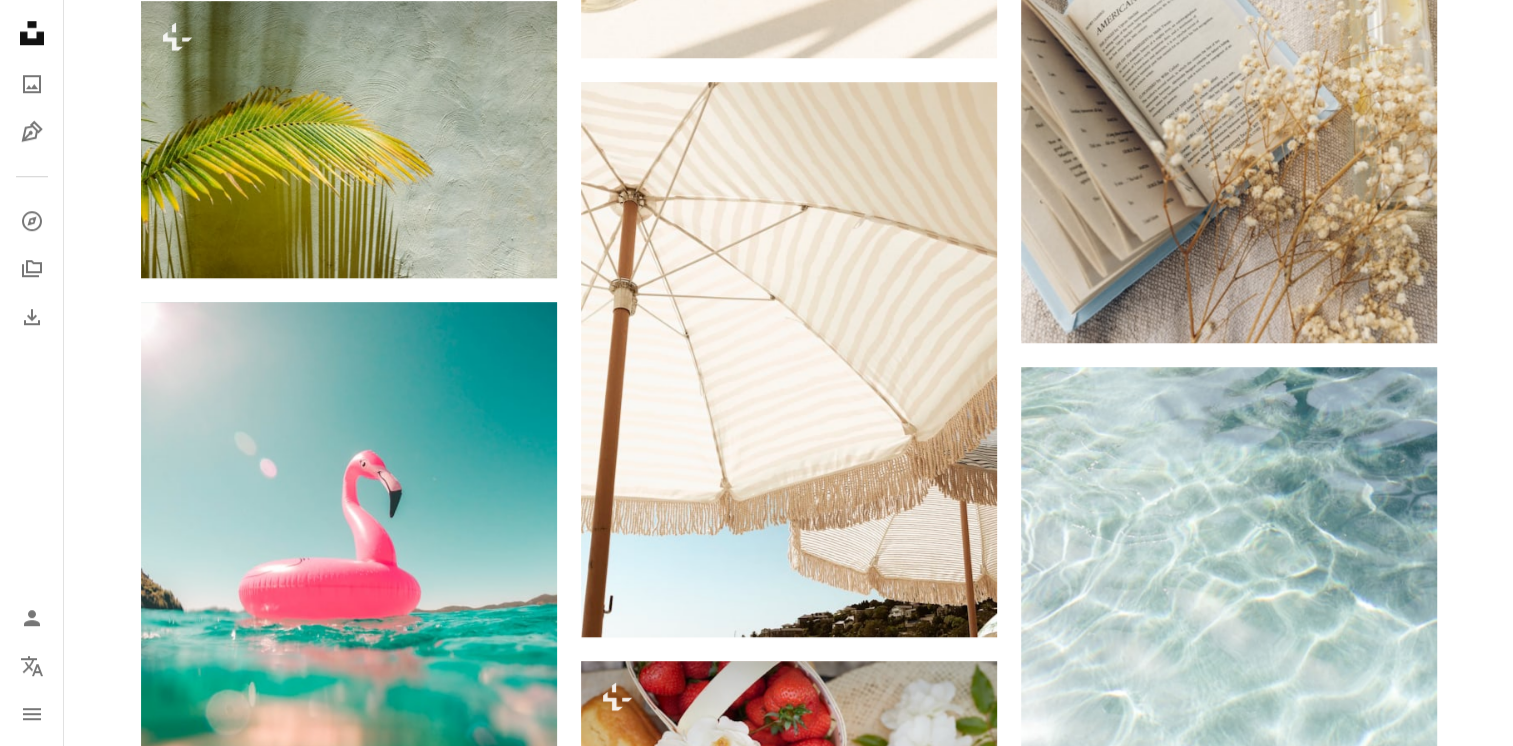 scroll, scrollTop: 0, scrollLeft: 0, axis: both 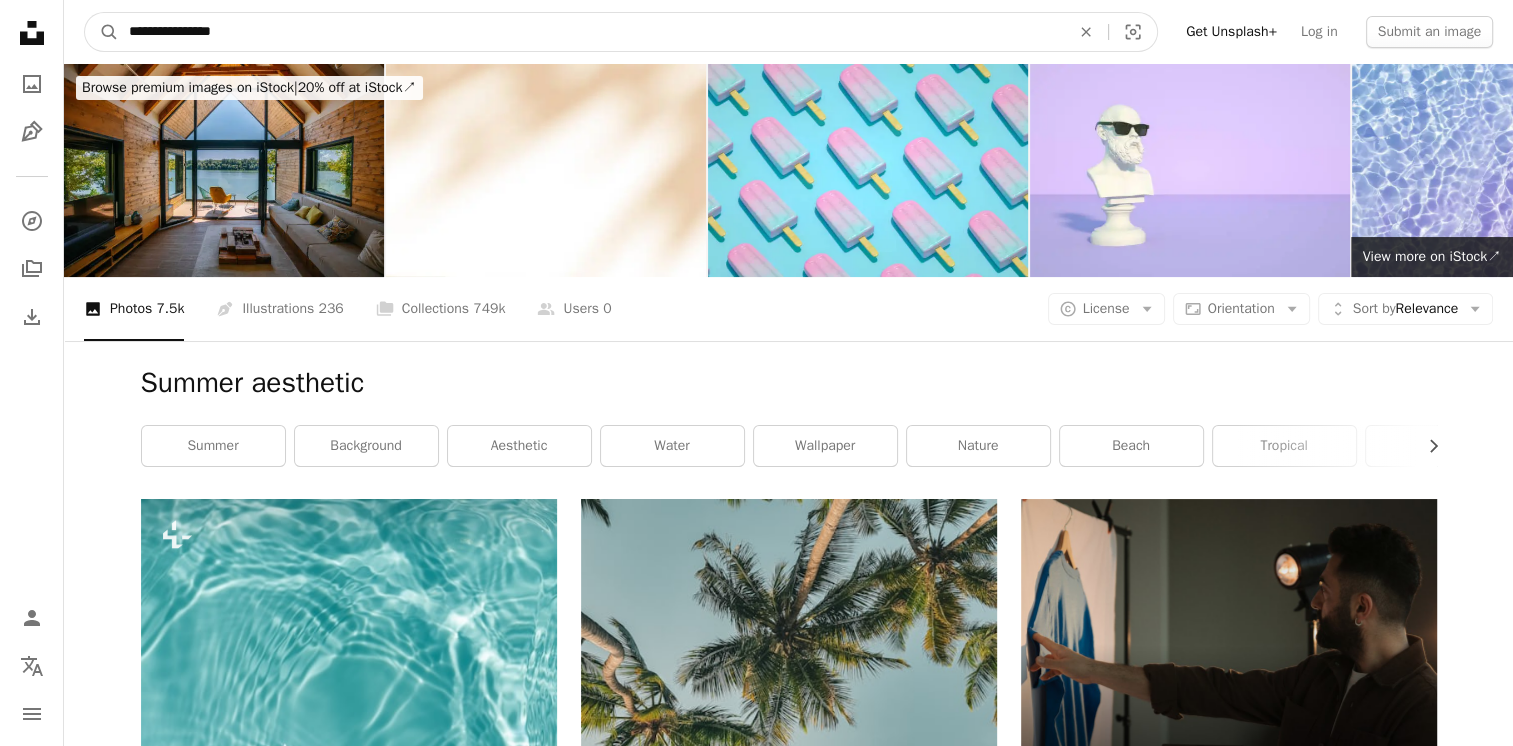 click on "**********" at bounding box center [591, 32] 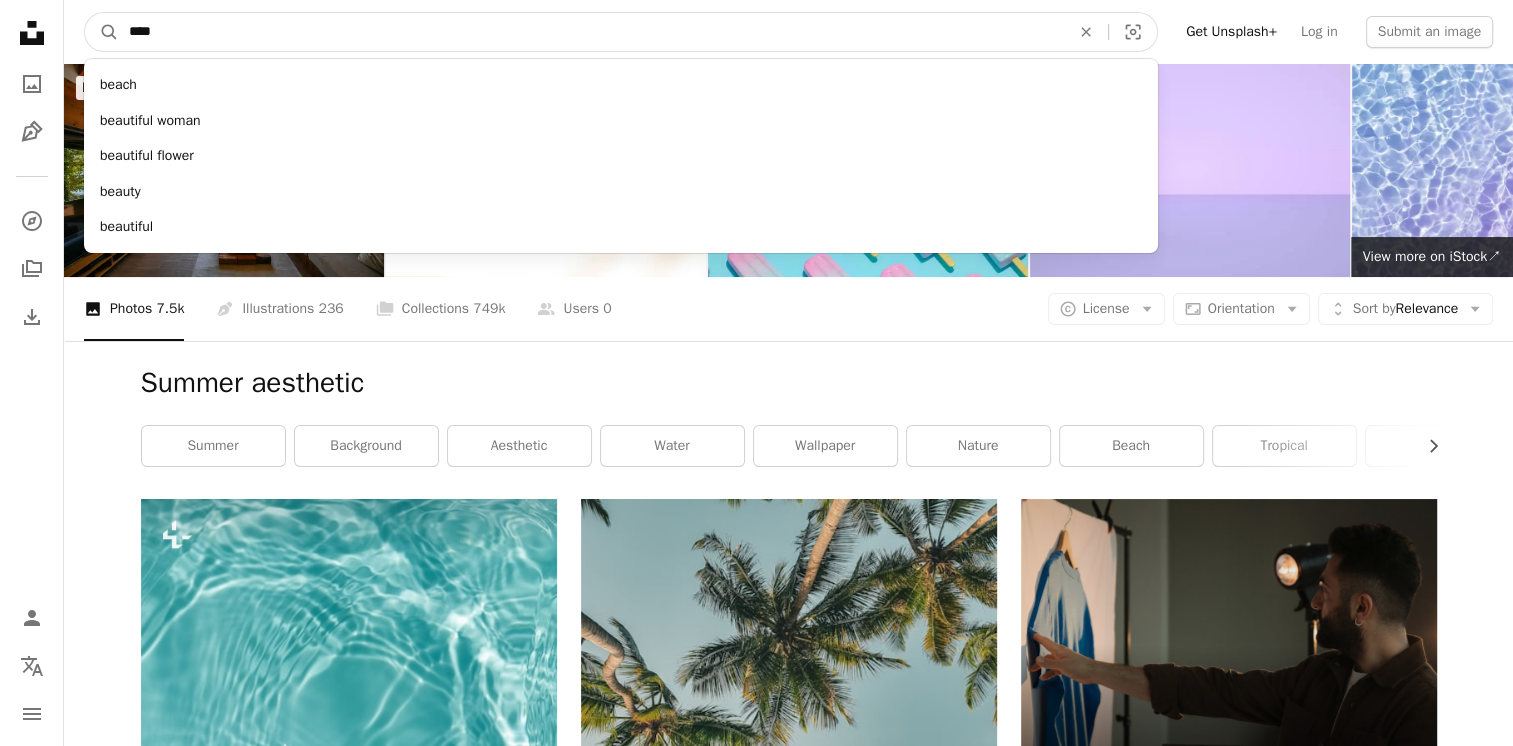 type on "*****" 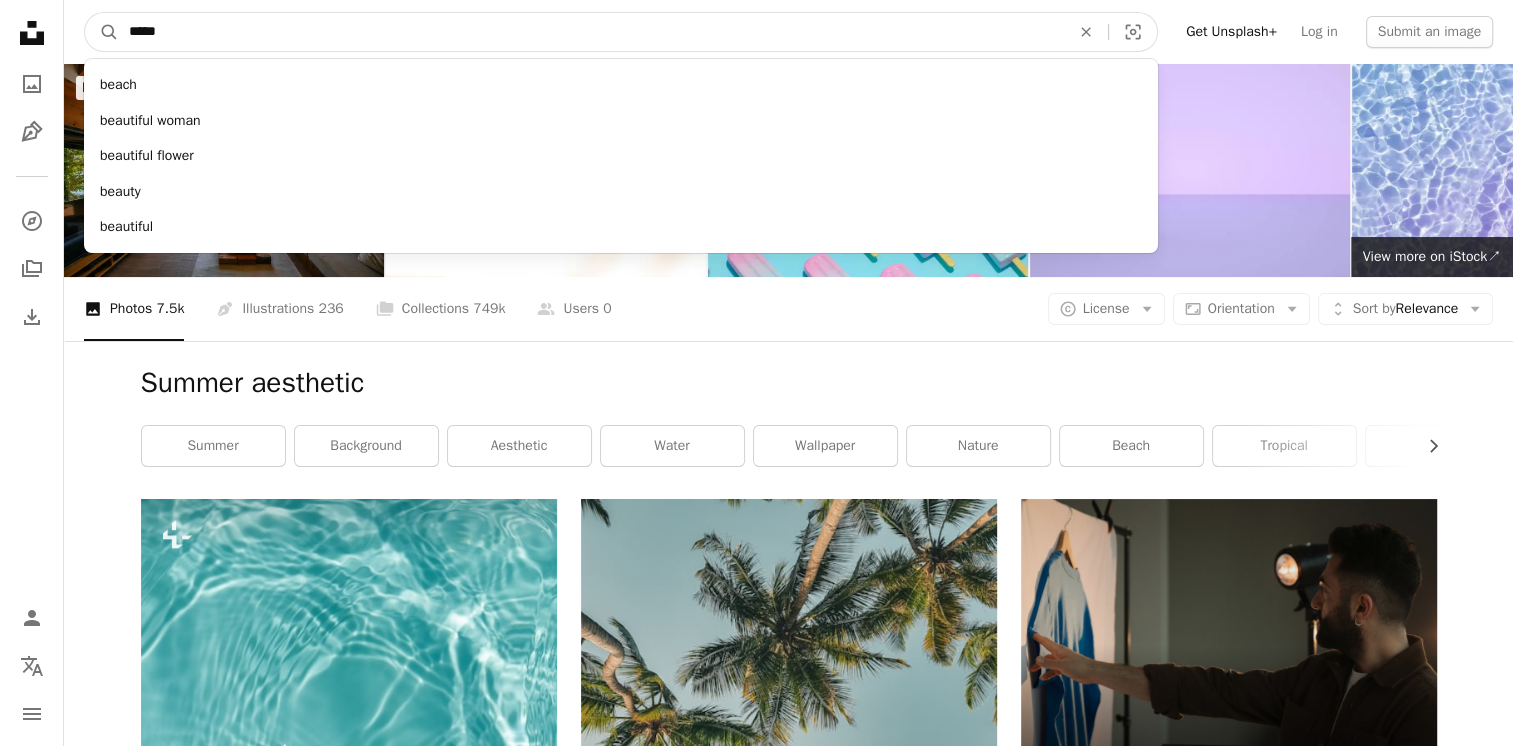 click on "A magnifying glass" at bounding box center (102, 32) 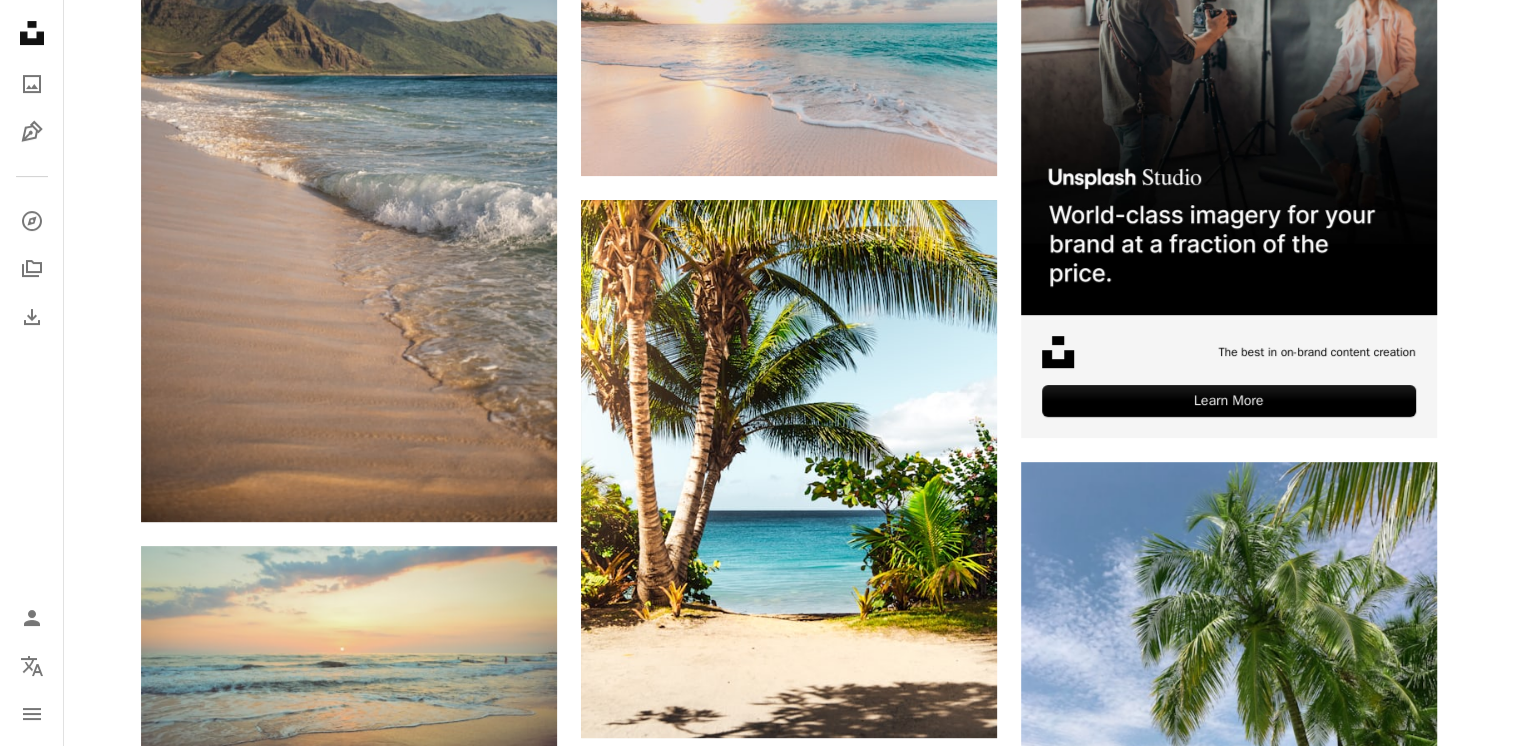 scroll, scrollTop: 0, scrollLeft: 0, axis: both 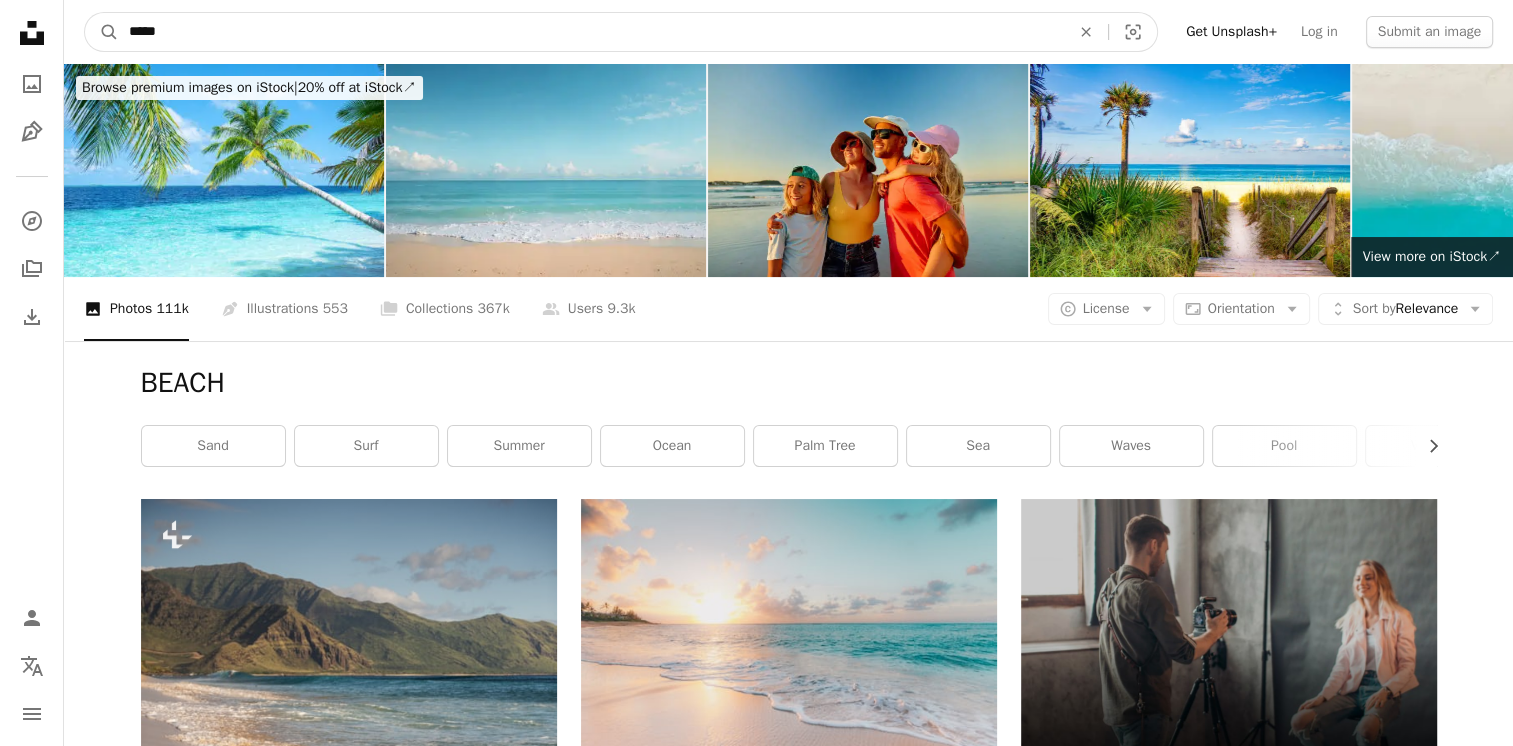 click on "*****" at bounding box center (591, 32) 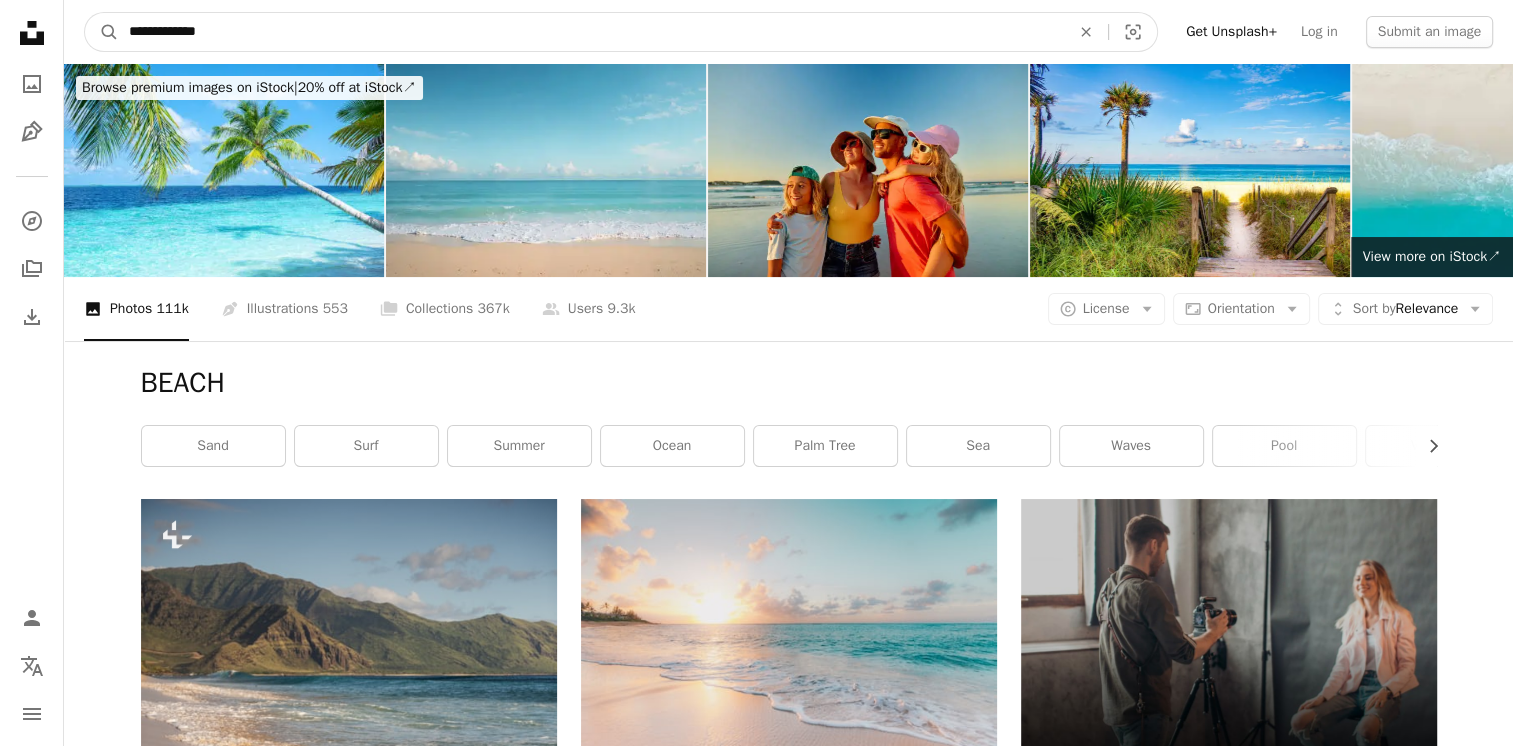 type on "**********" 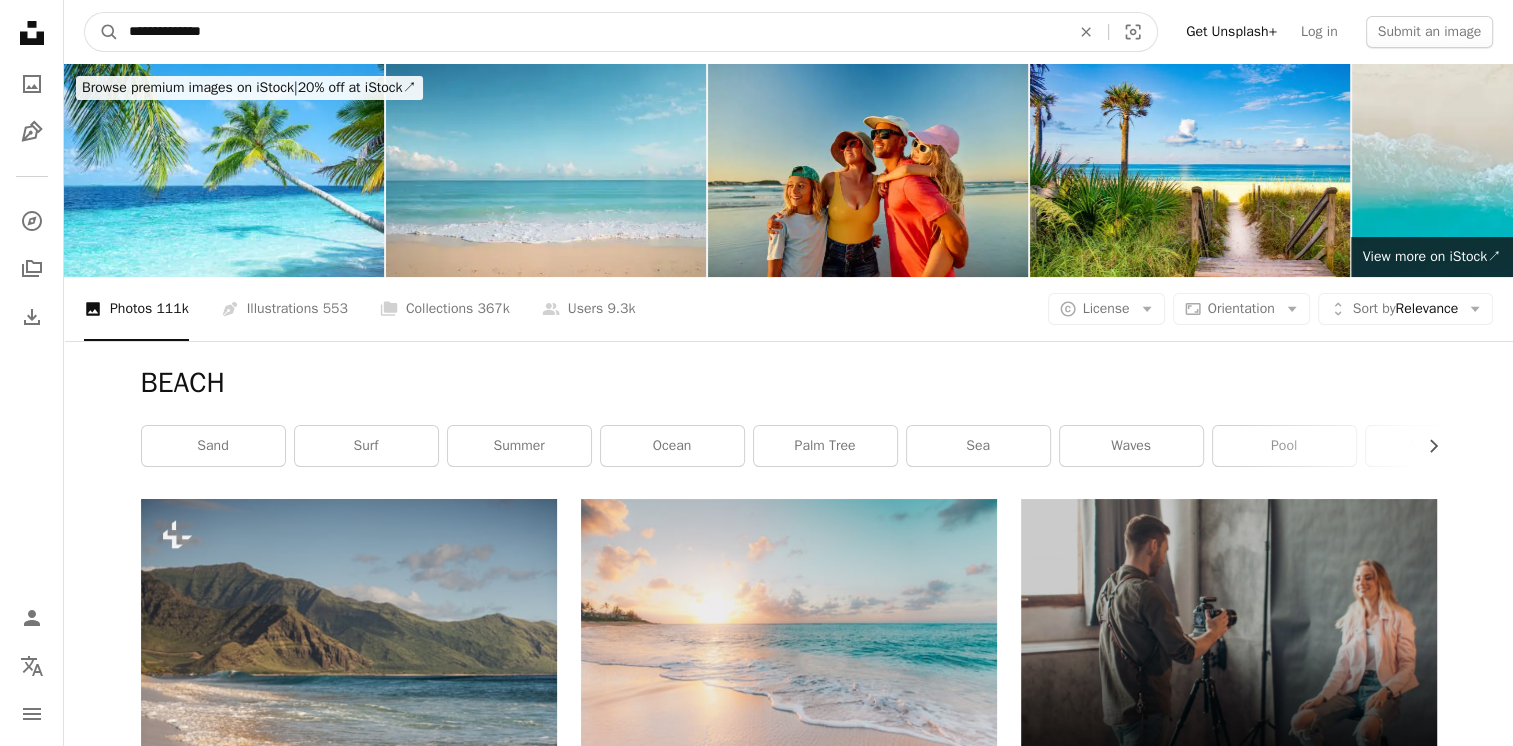 click on "A magnifying glass" at bounding box center (102, 32) 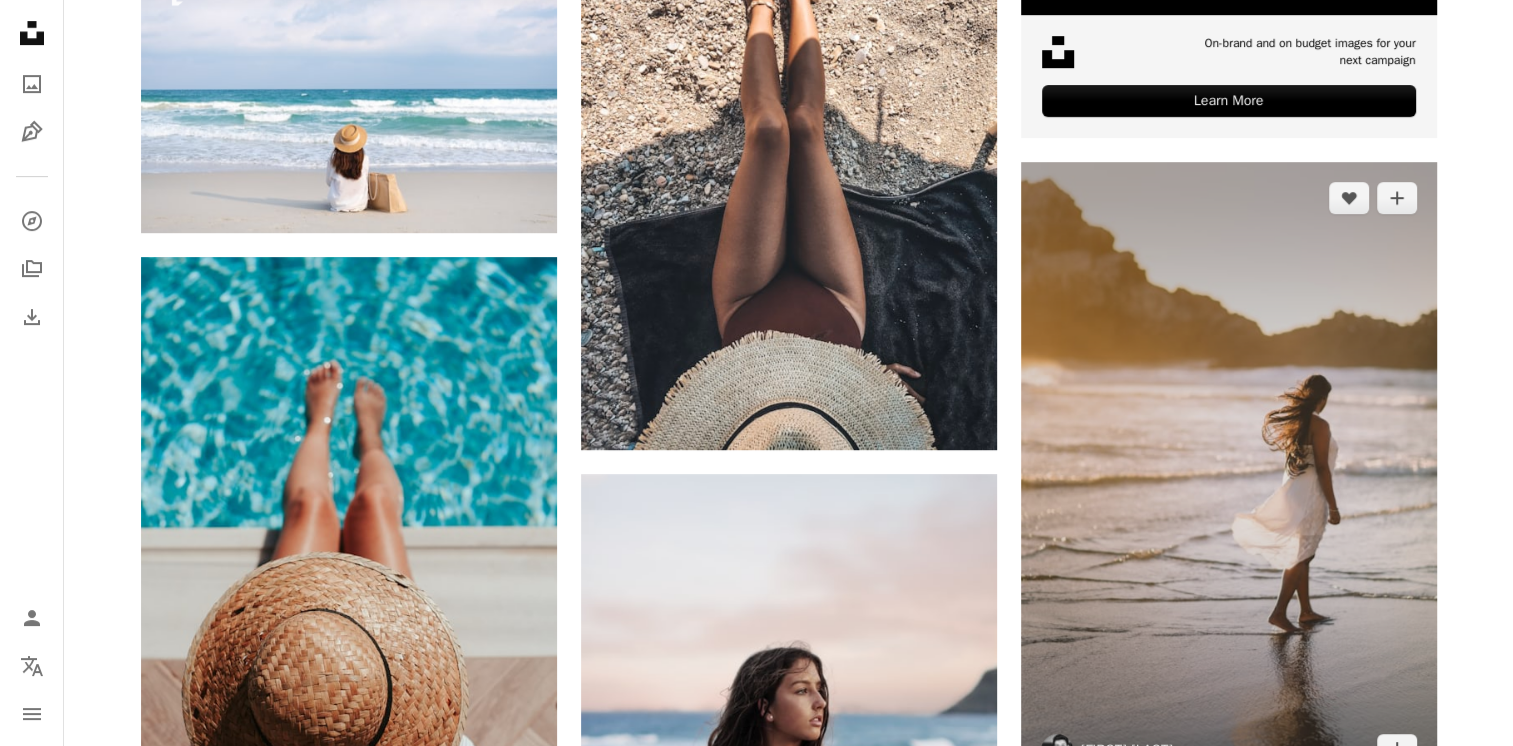 scroll, scrollTop: 1100, scrollLeft: 0, axis: vertical 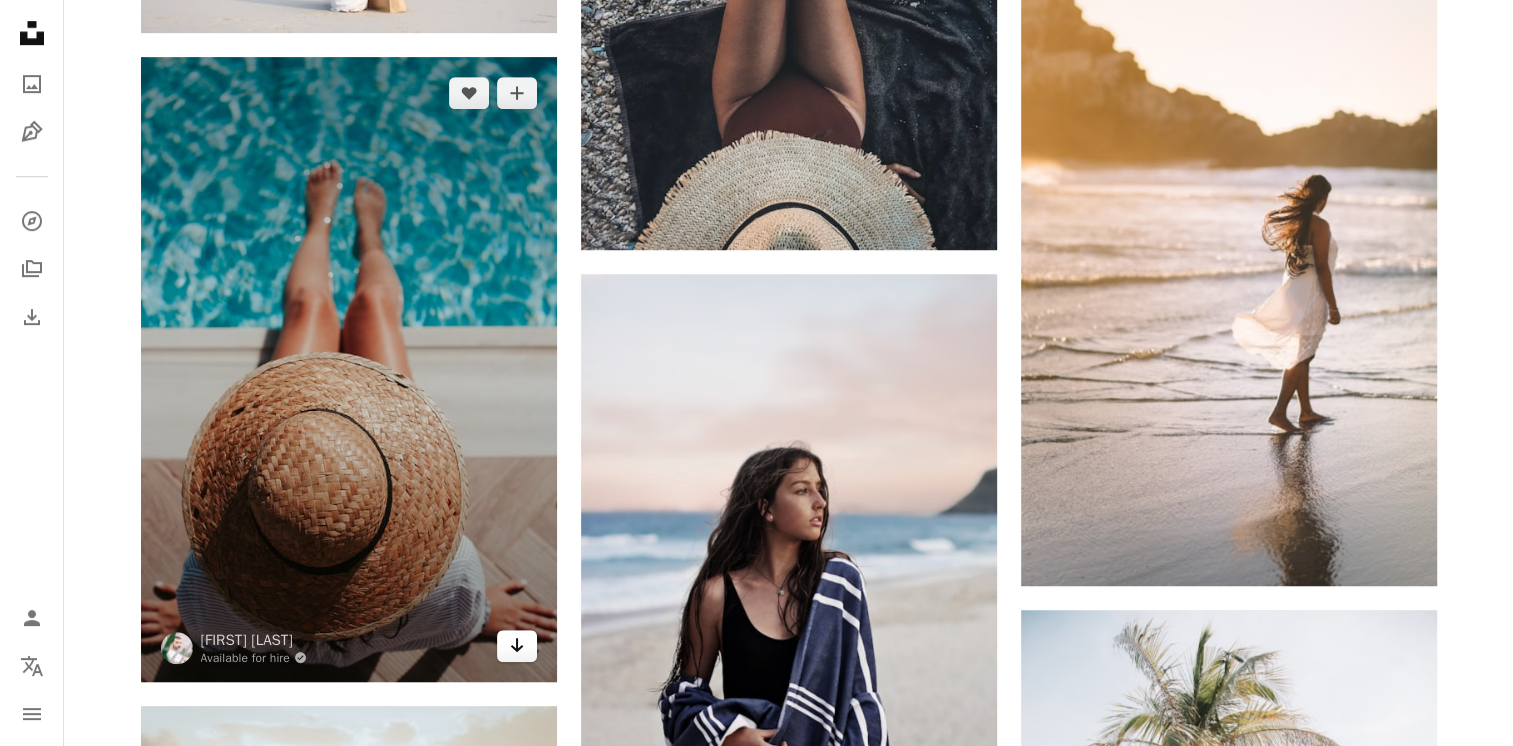 click on "Arrow pointing down" 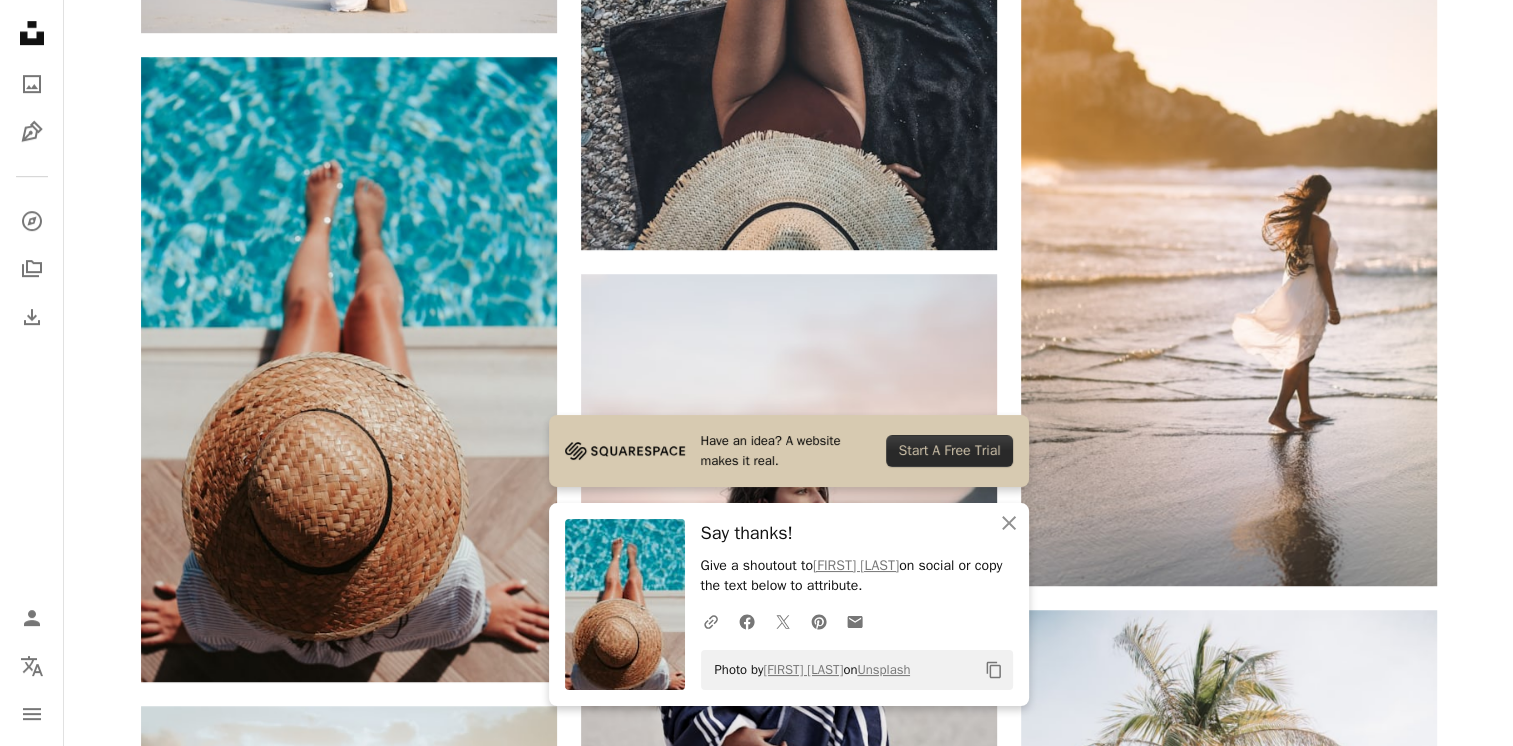 click on "Unsplash logo Unsplash Home A photo Pen Tool A compass A stack of folders Download Person Localization icon navigation menu" at bounding box center [32, 373] 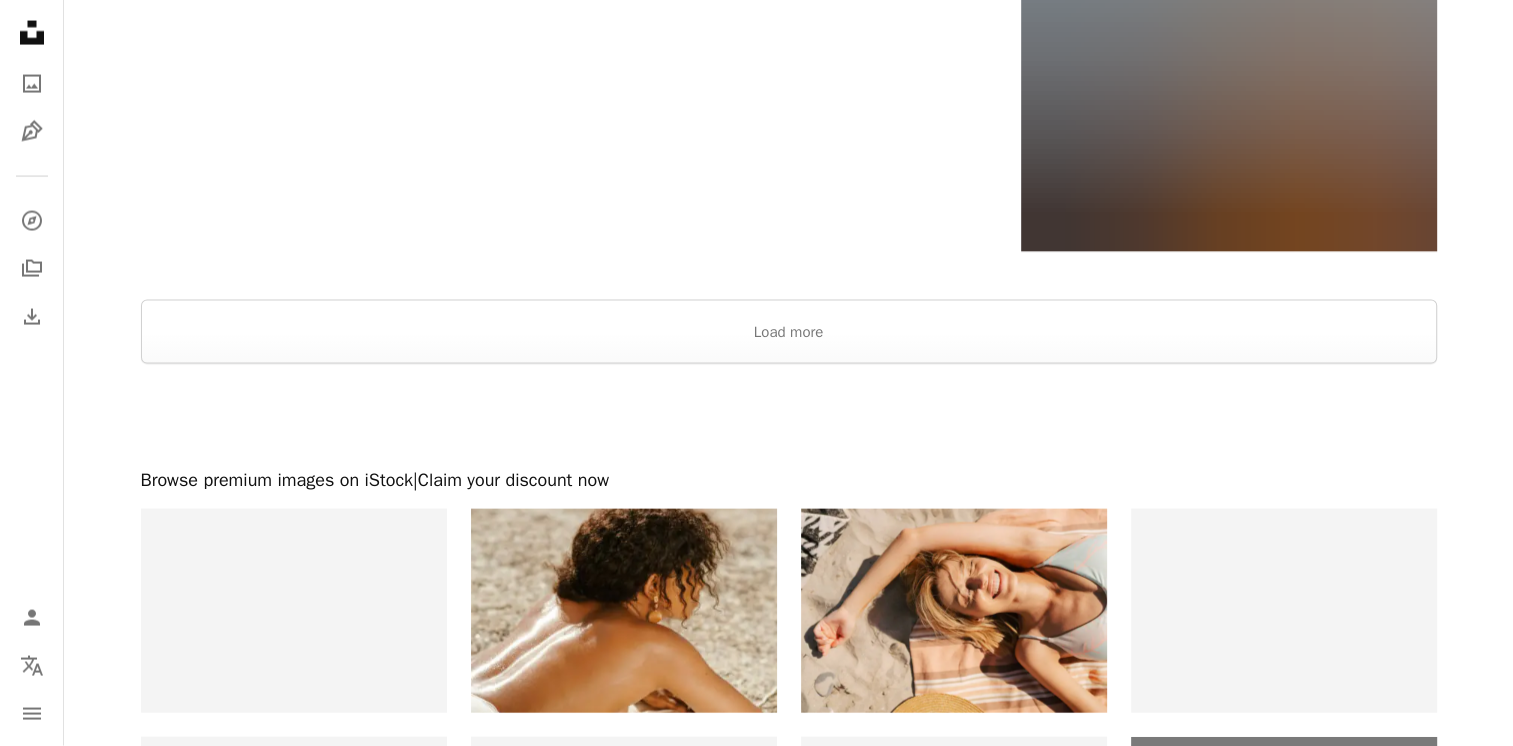 scroll, scrollTop: 4300, scrollLeft: 0, axis: vertical 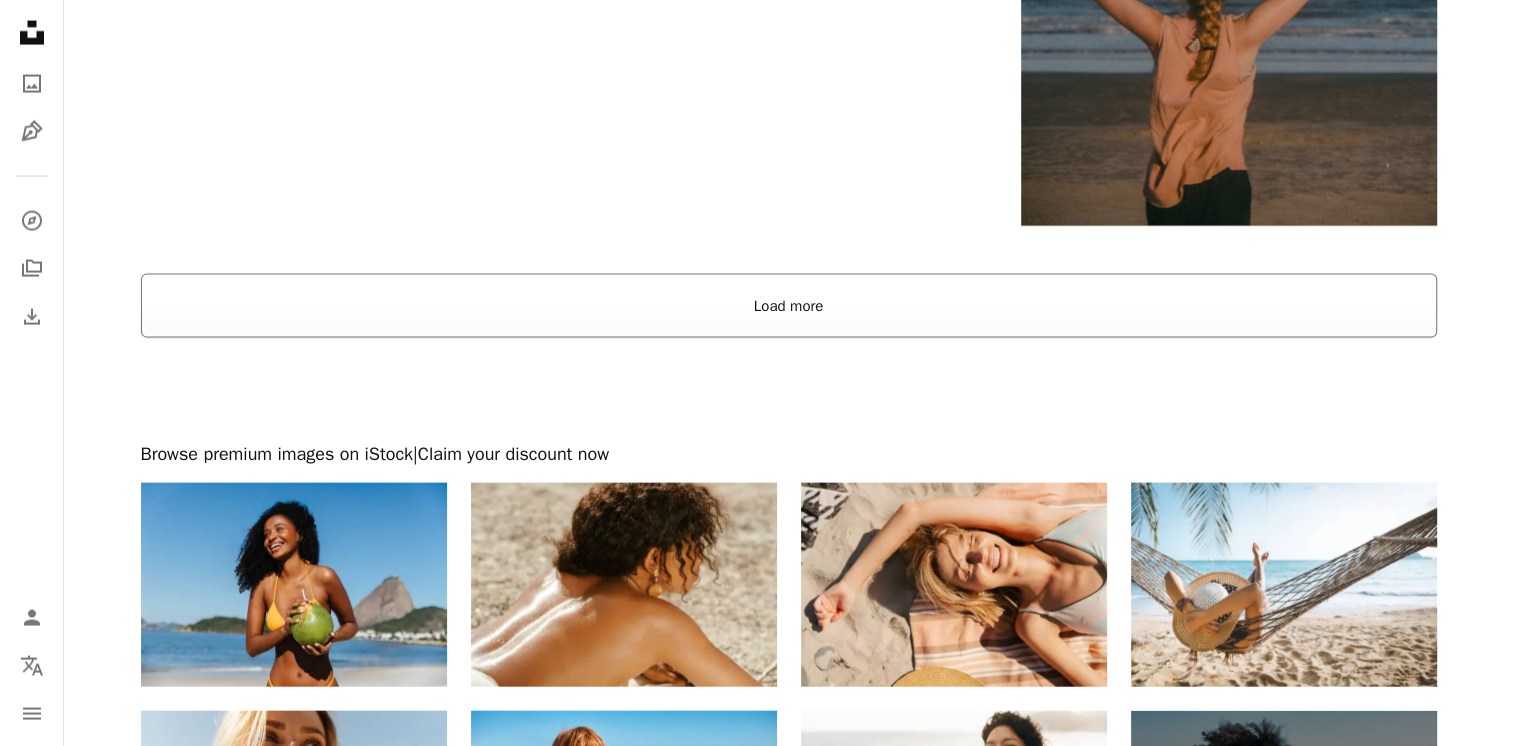 click on "Load more" at bounding box center (789, 306) 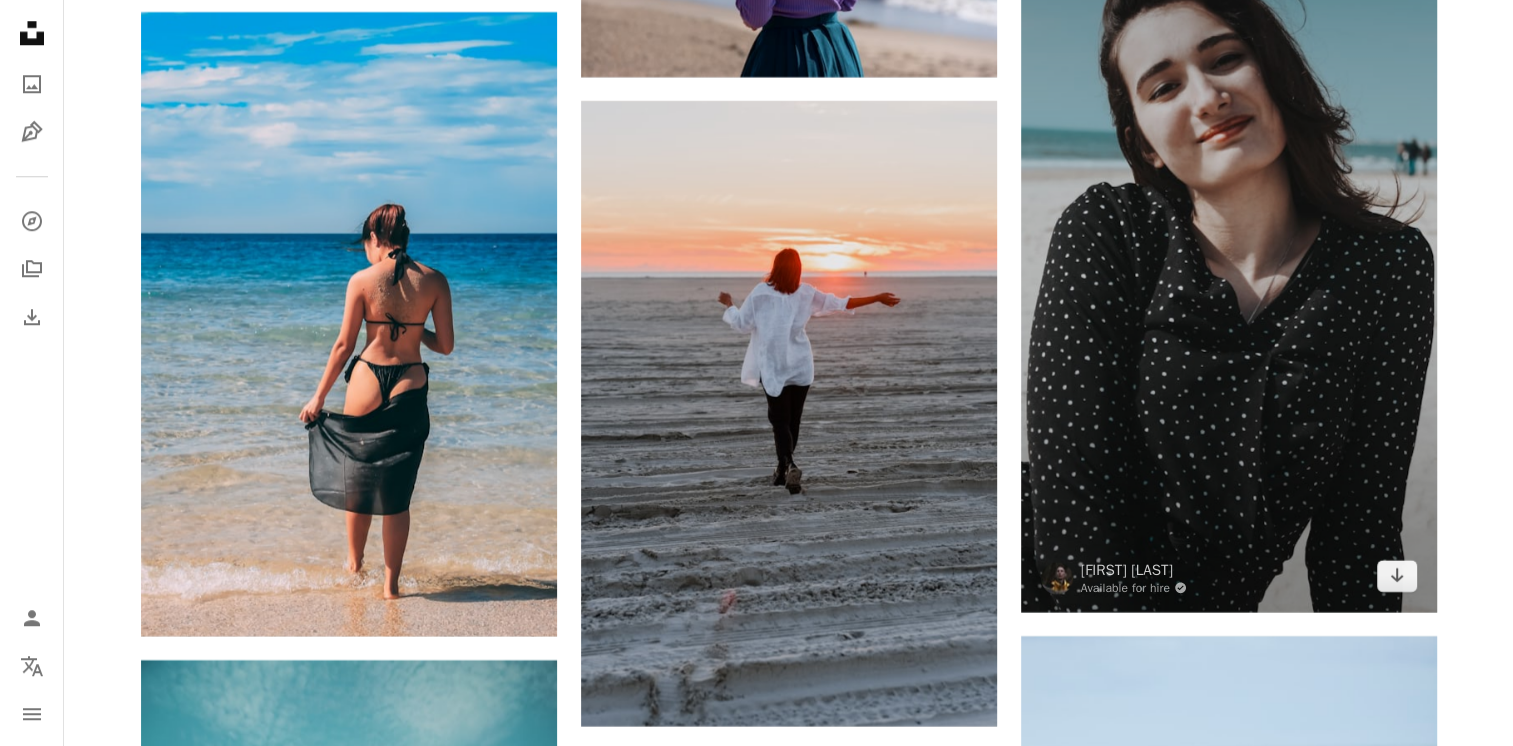 scroll, scrollTop: 17500, scrollLeft: 0, axis: vertical 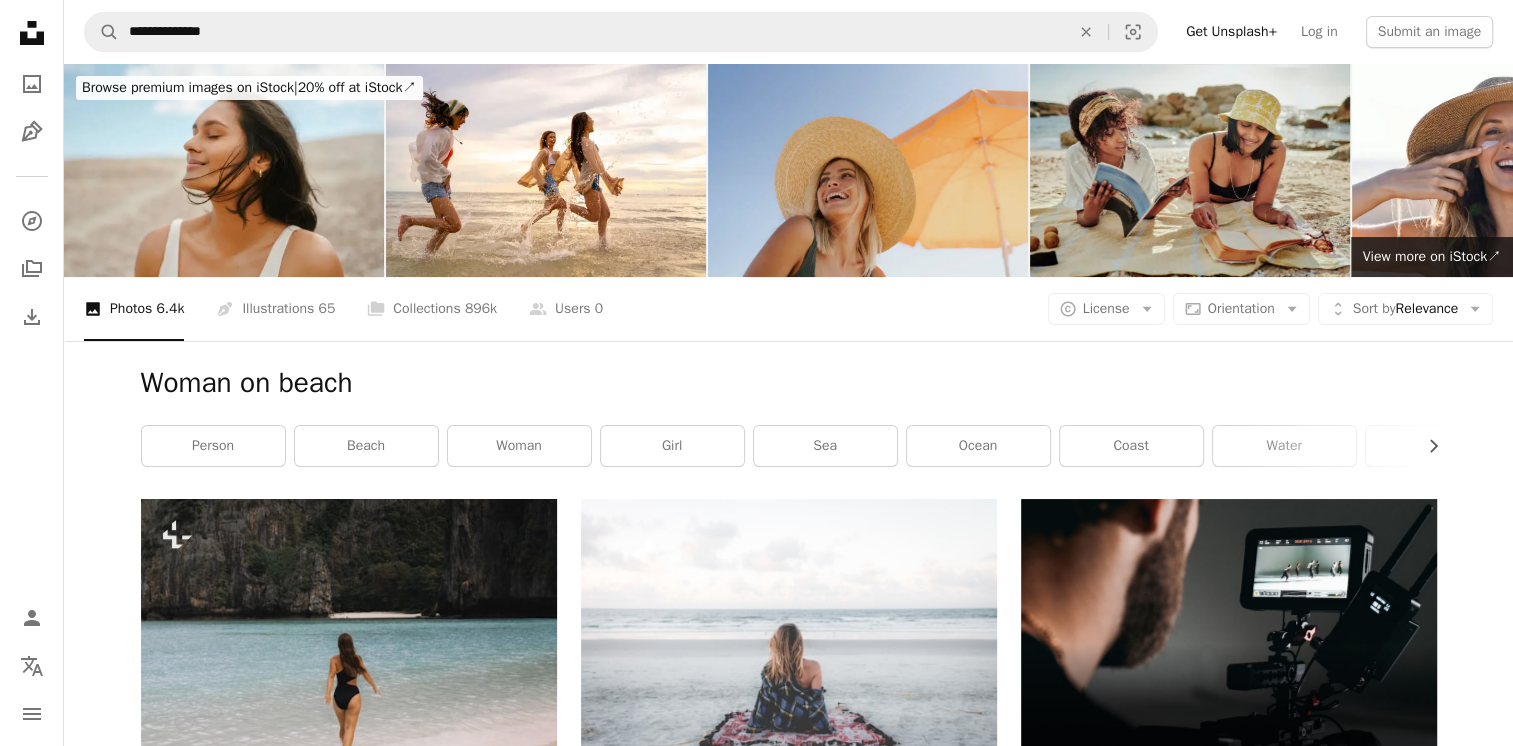 click at bounding box center [868, 170] 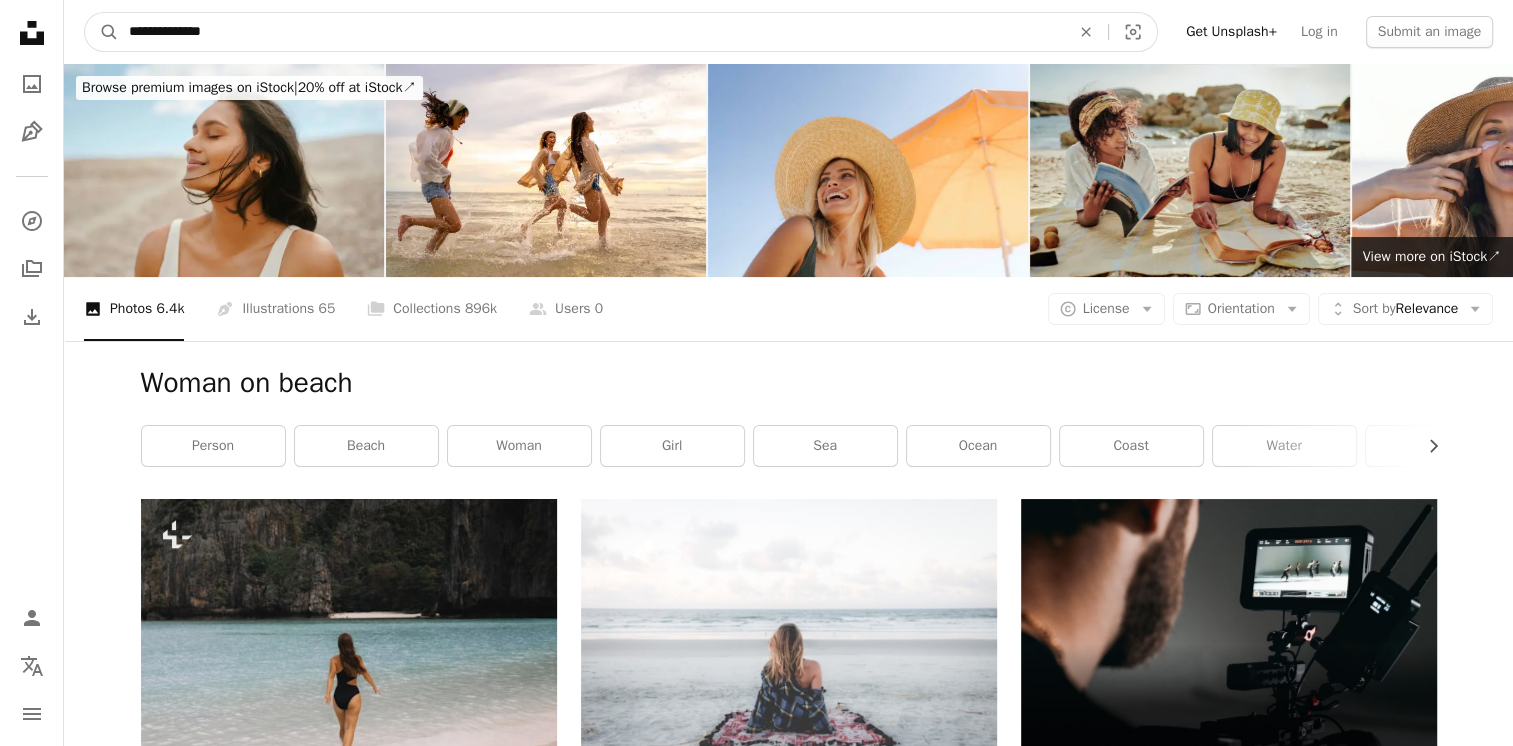 click on "**********" at bounding box center (591, 32) 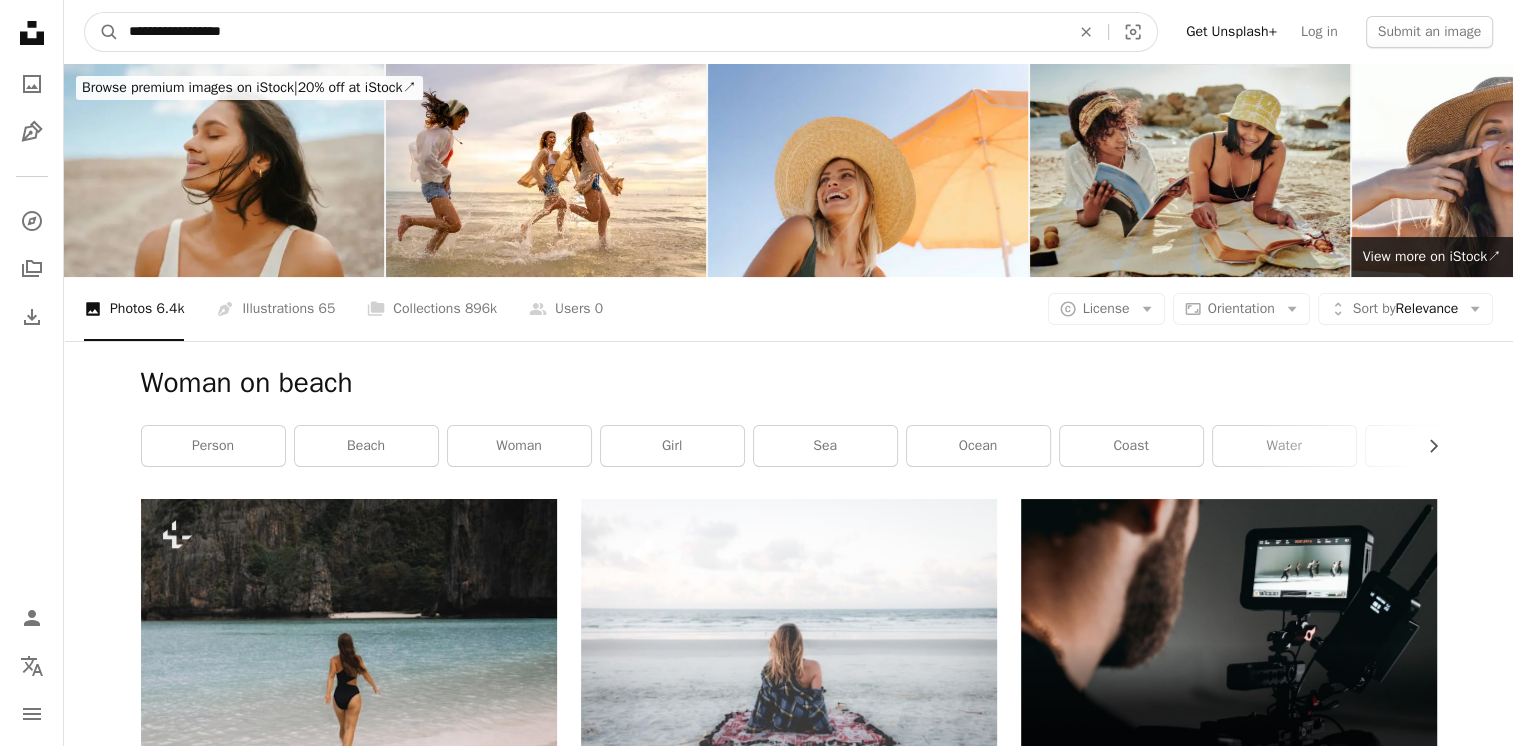 type on "**********" 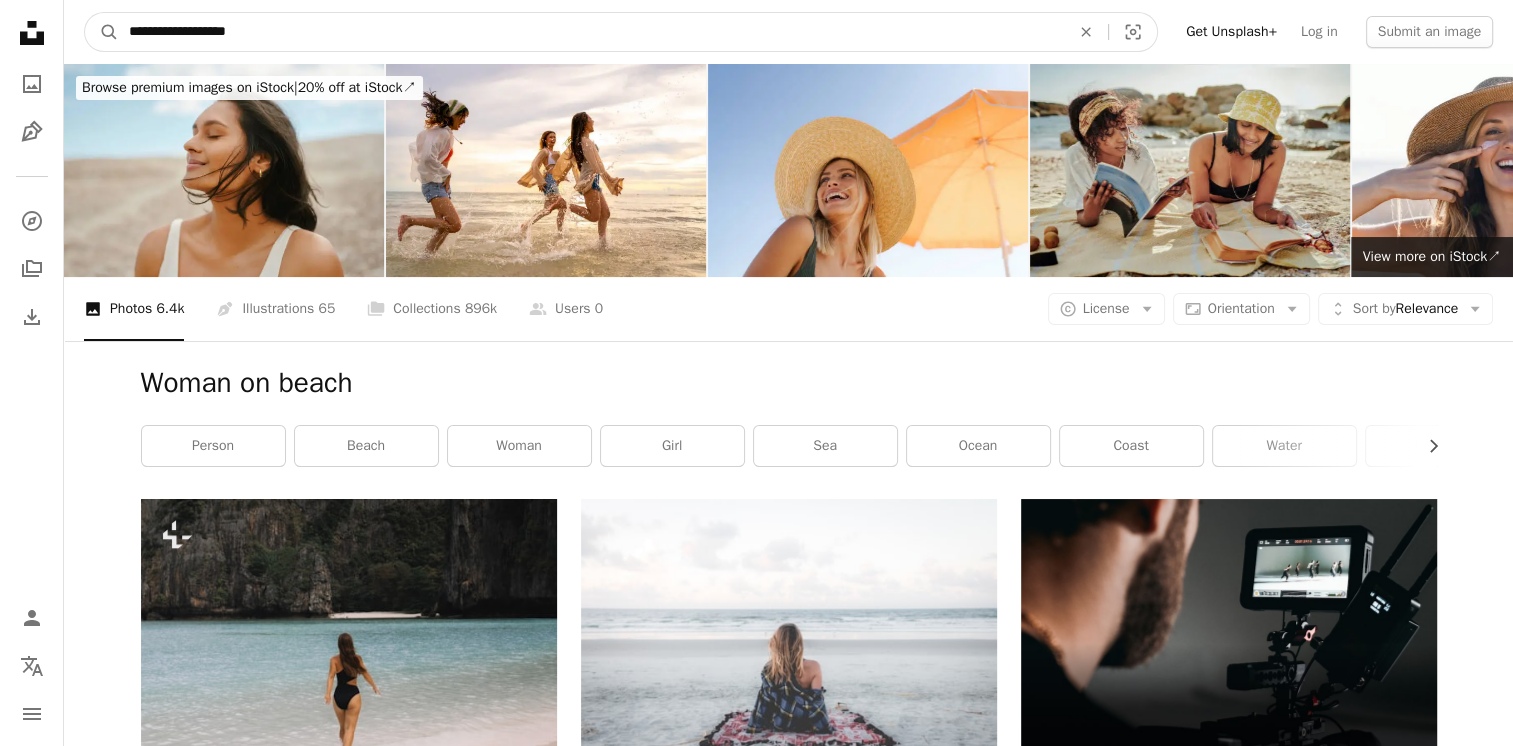 click on "A magnifying glass" at bounding box center (102, 32) 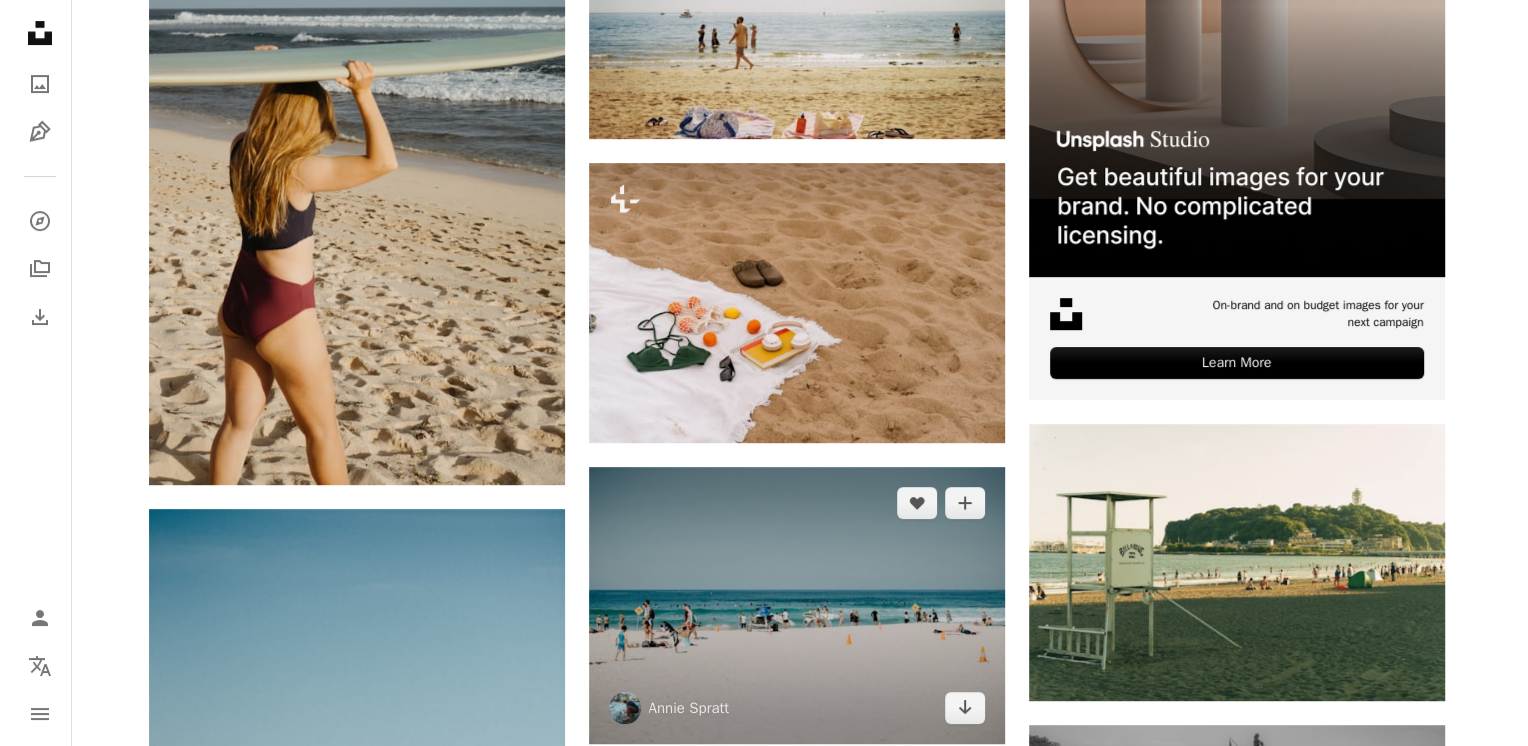 scroll, scrollTop: 636, scrollLeft: 0, axis: vertical 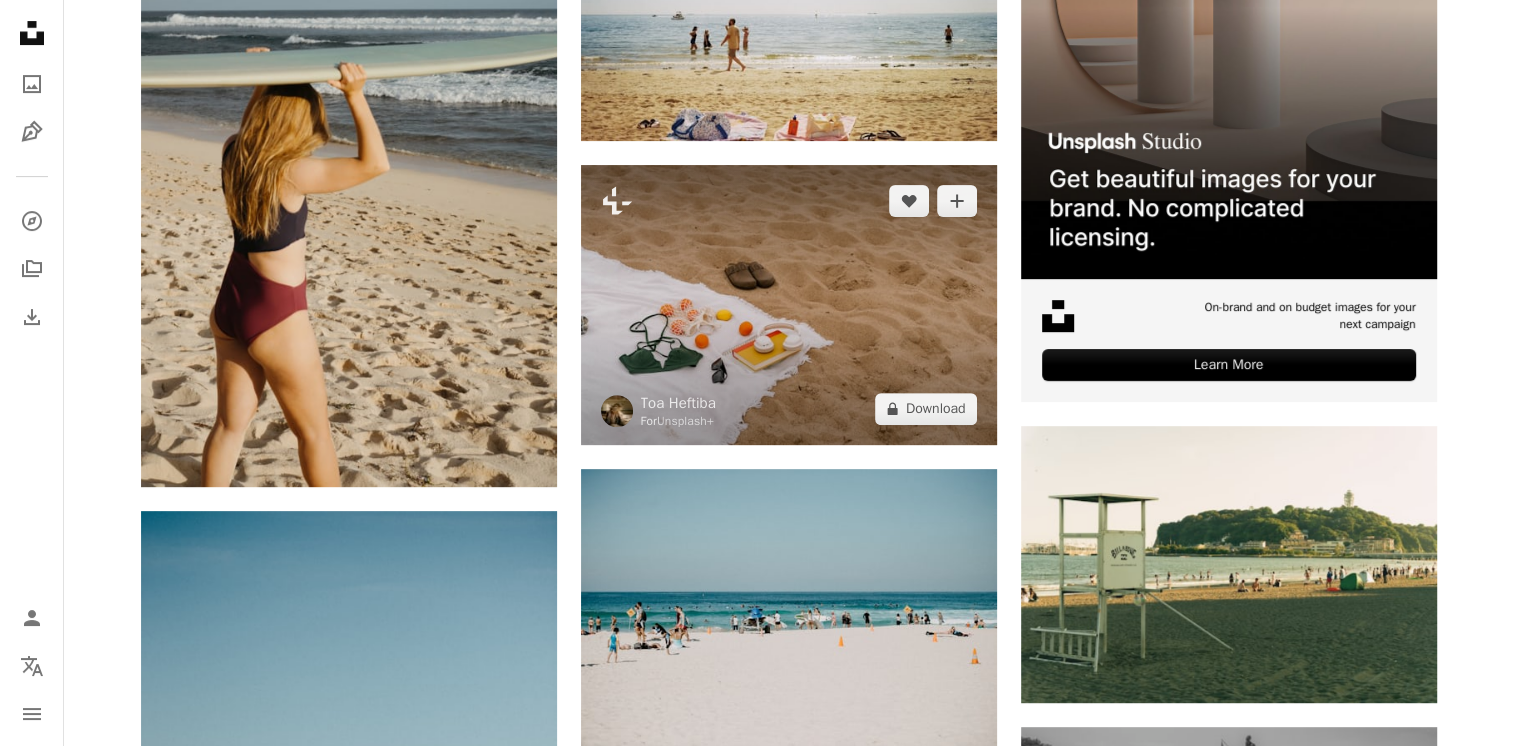click at bounding box center (789, 305) 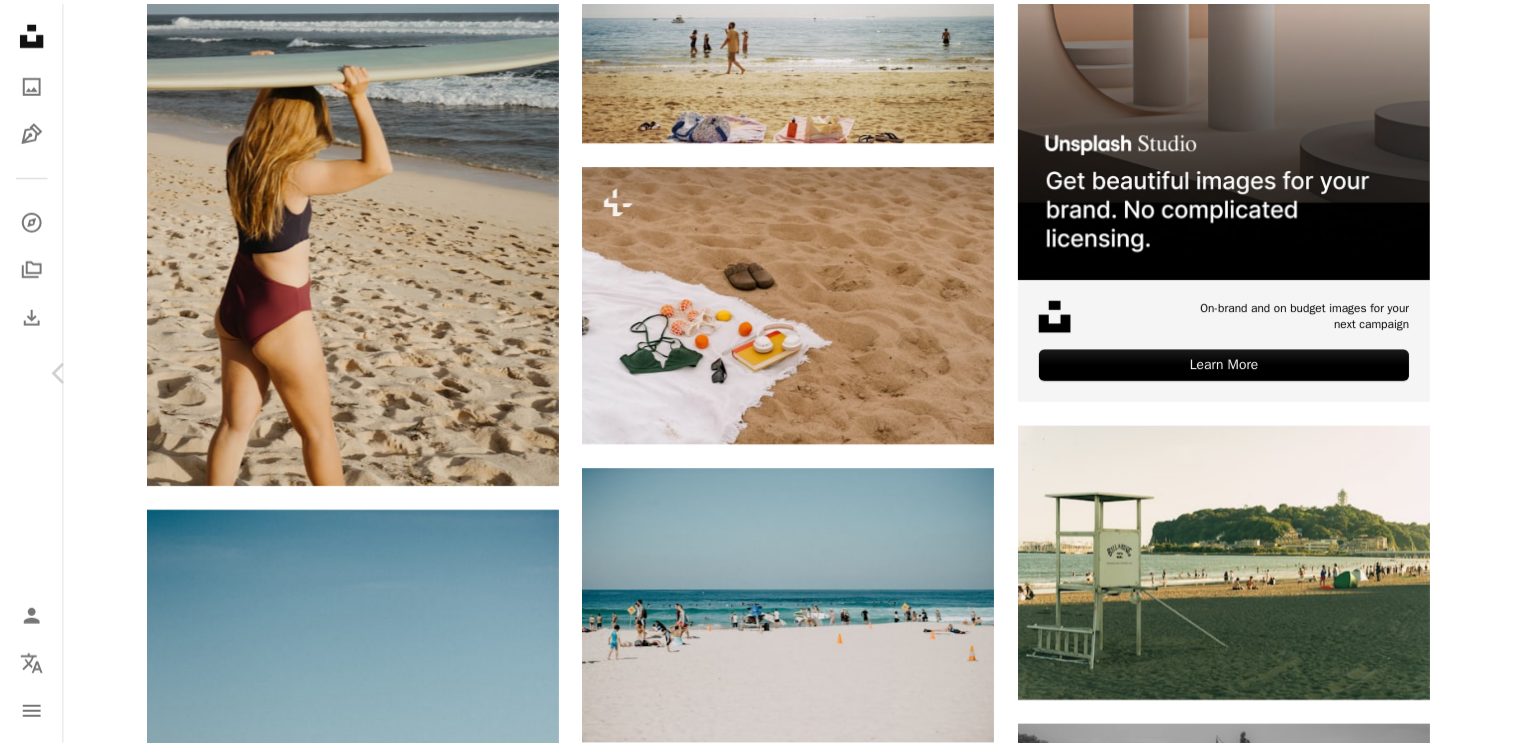 scroll, scrollTop: 8443, scrollLeft: 0, axis: vertical 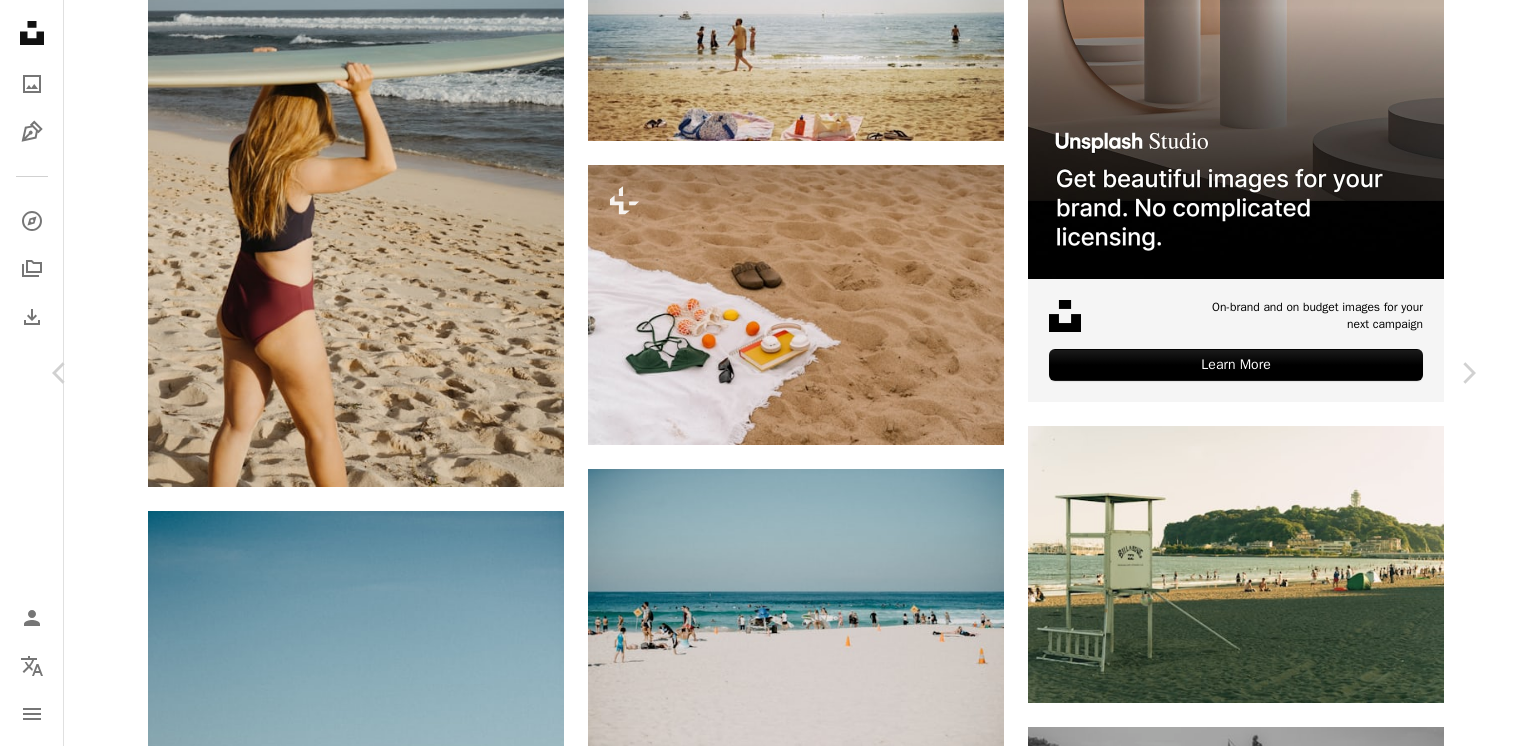 click on "An X shape Chevron left Chevron right [FIRST] [LAST] For Unsplash+ A heart A plus sign A lock Download Zoom in A forward-right arrow Share More Actions Calendar outlined Published on [MONTH] [DAY], [YEAR] Camera SONY, ILCE-7M2 Safety Licensed under the Unsplash+ License beach book headphones sunglasses swimwear nostalgia sand beach beach day summer nostalgia HD Wallpapers From this series Chevron right Plus sign for Unsplash+ Plus sign for Unsplash+ Plus sign for Unsplash+ Plus sign for Unsplash+ Plus sign for Unsplash+ Plus sign for Unsplash+ Plus sign for Unsplash+ Plus sign for Unsplash+ Plus sign for Unsplash+ Plus sign for Unsplash+ Related images Plus sign for Unsplash+ A heart A plus sign [FIRST] [LAST] For Unsplash+ A lock Download Plus sign for Unsplash+ A heart A plus sign [FIRST] [LAST] For Unsplash+ A lock Download Plus sign for Unsplash+ A heart A plus sign [FIRST] [LAST] For Unsplash+ A lock Download Plus sign for Unsplash+ A heart A plus sign [FIRST] [LAST] For Unsplash+ A lock Download A heart" at bounding box center (764, 4521) 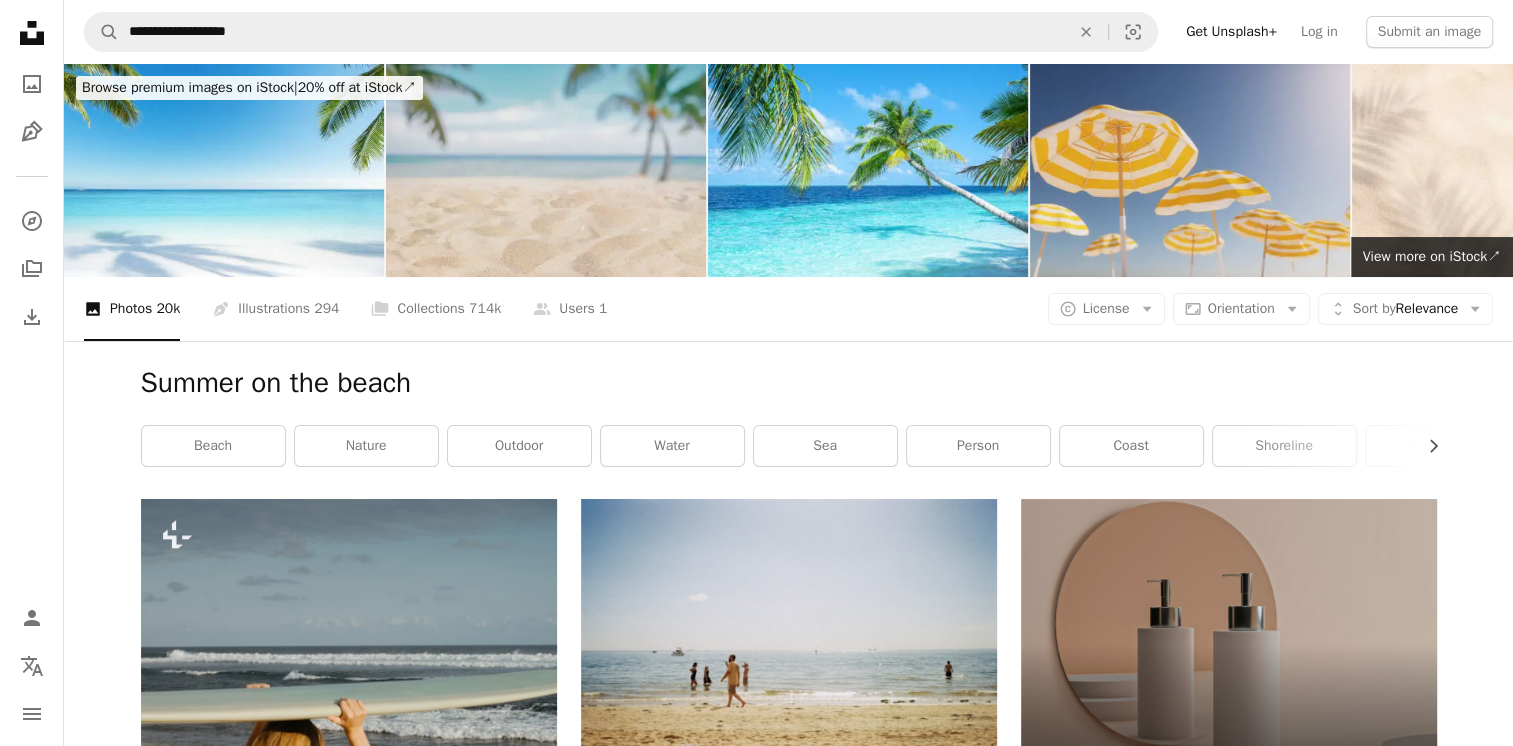 scroll, scrollTop: 0, scrollLeft: 0, axis: both 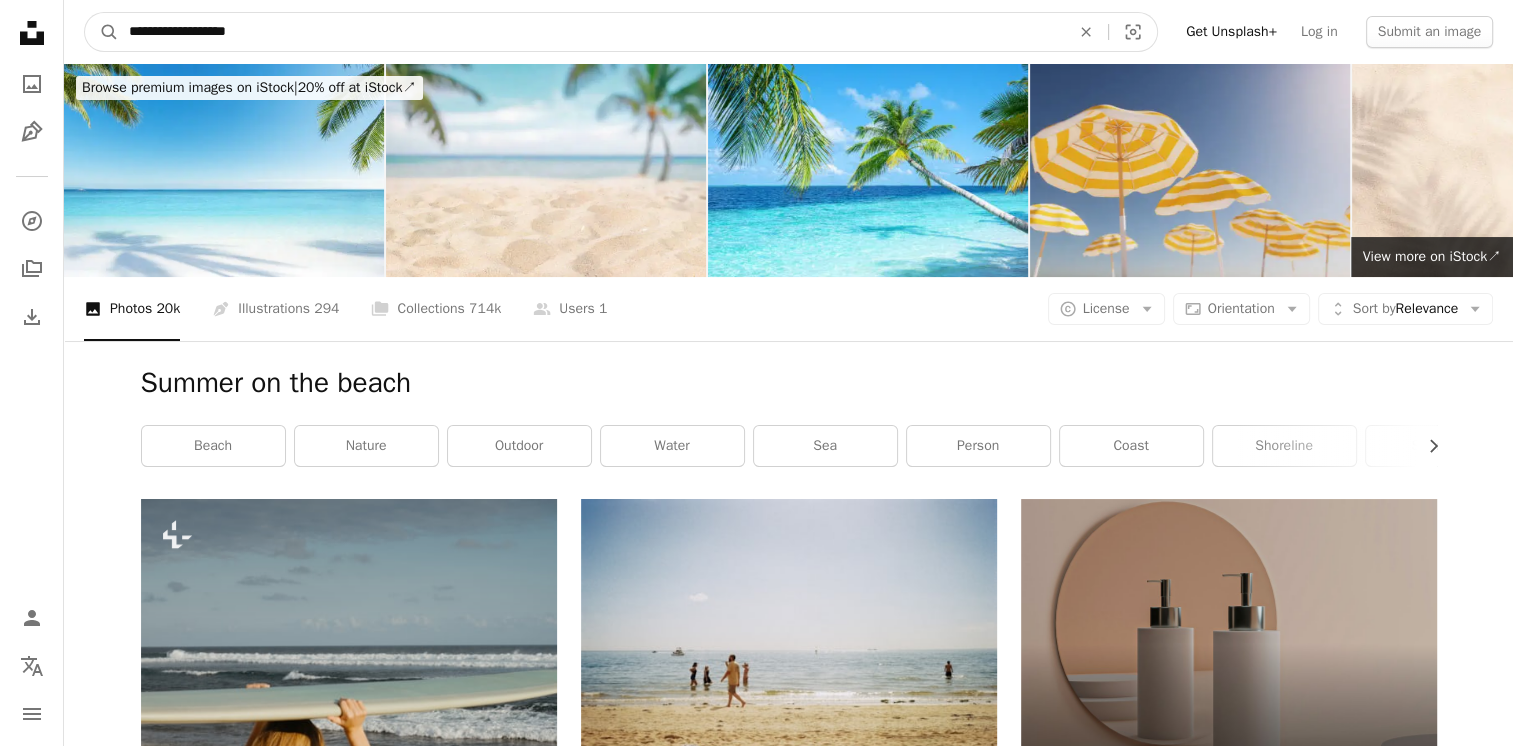 click on "**********" at bounding box center (591, 32) 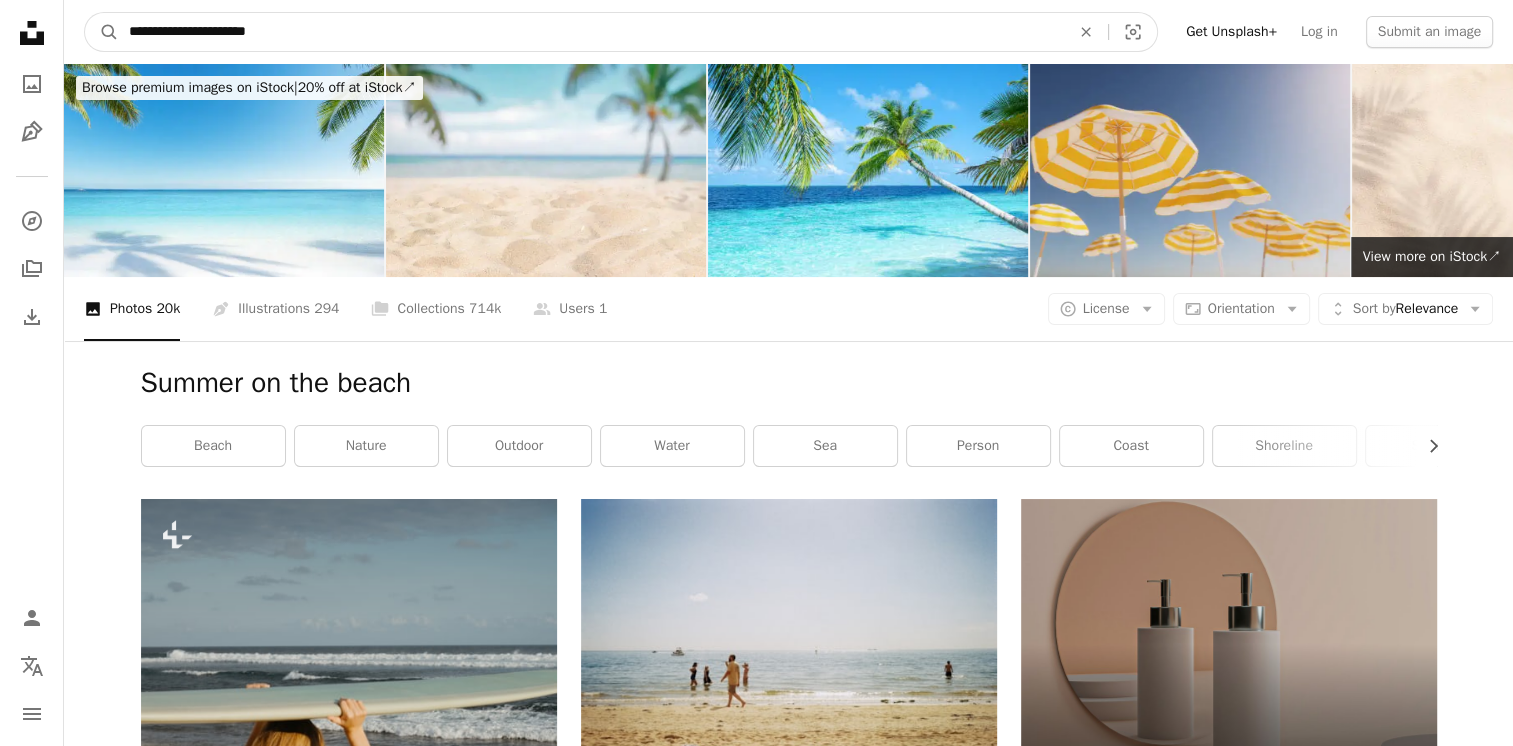 type on "**********" 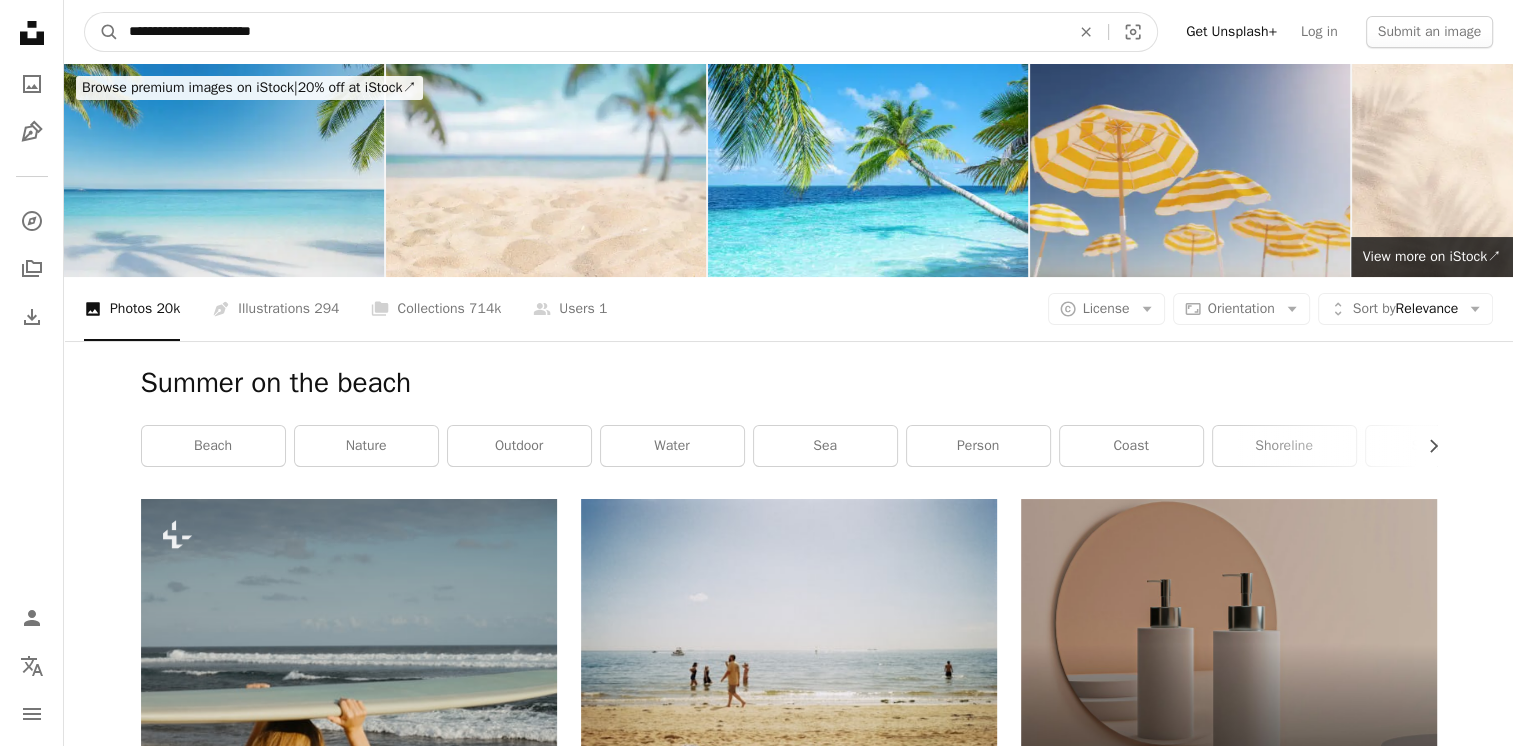 click on "A magnifying glass" at bounding box center [102, 32] 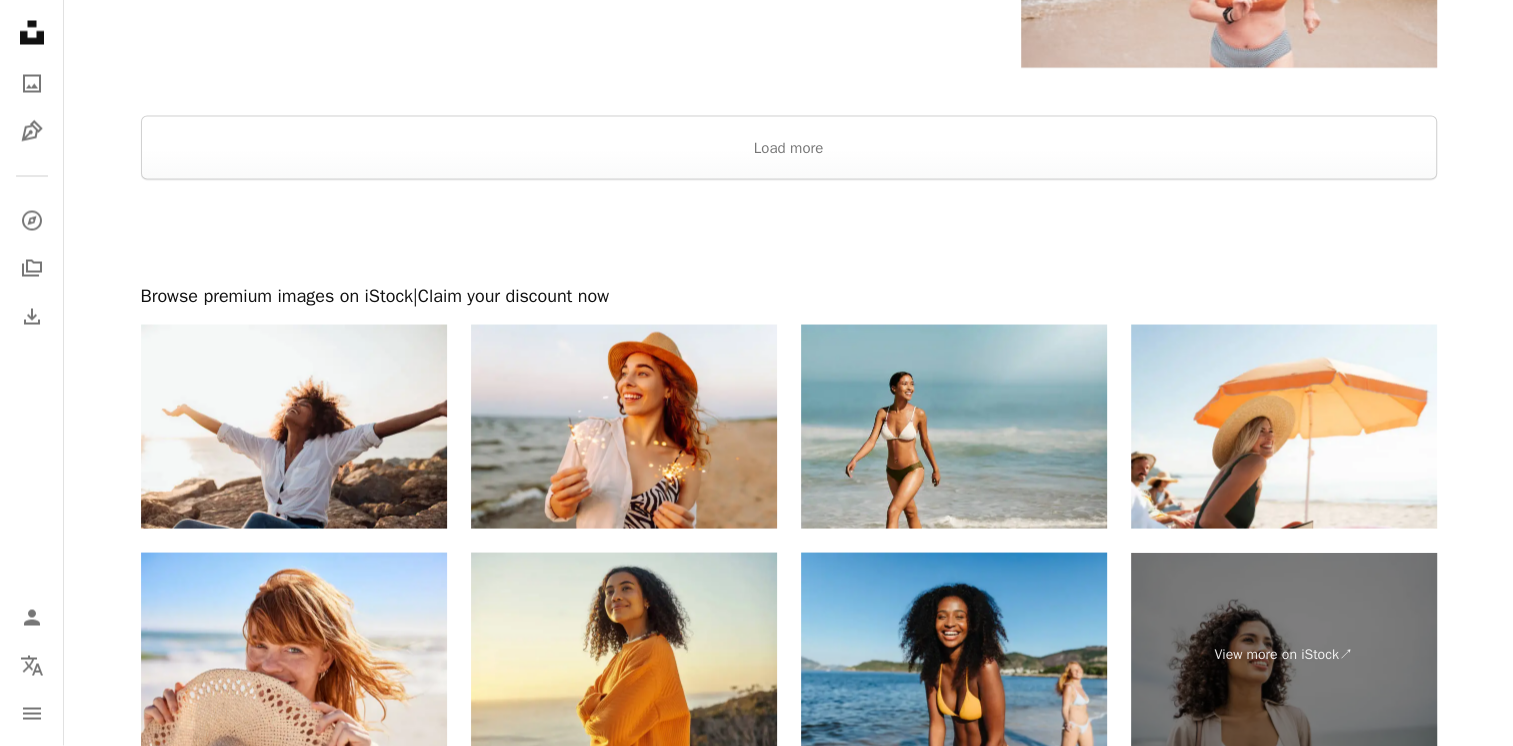 scroll, scrollTop: 3792, scrollLeft: 0, axis: vertical 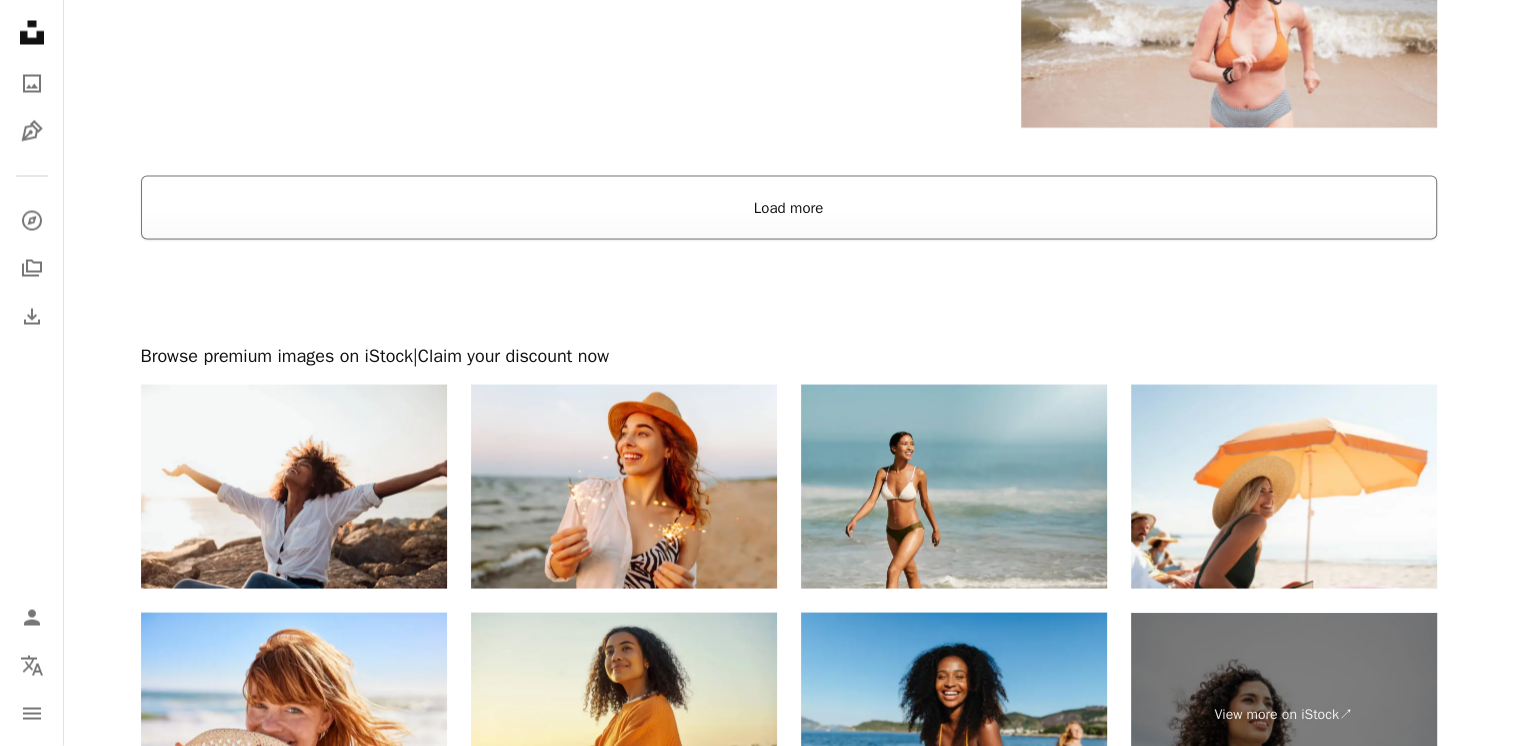 click on "Load more" at bounding box center (789, 208) 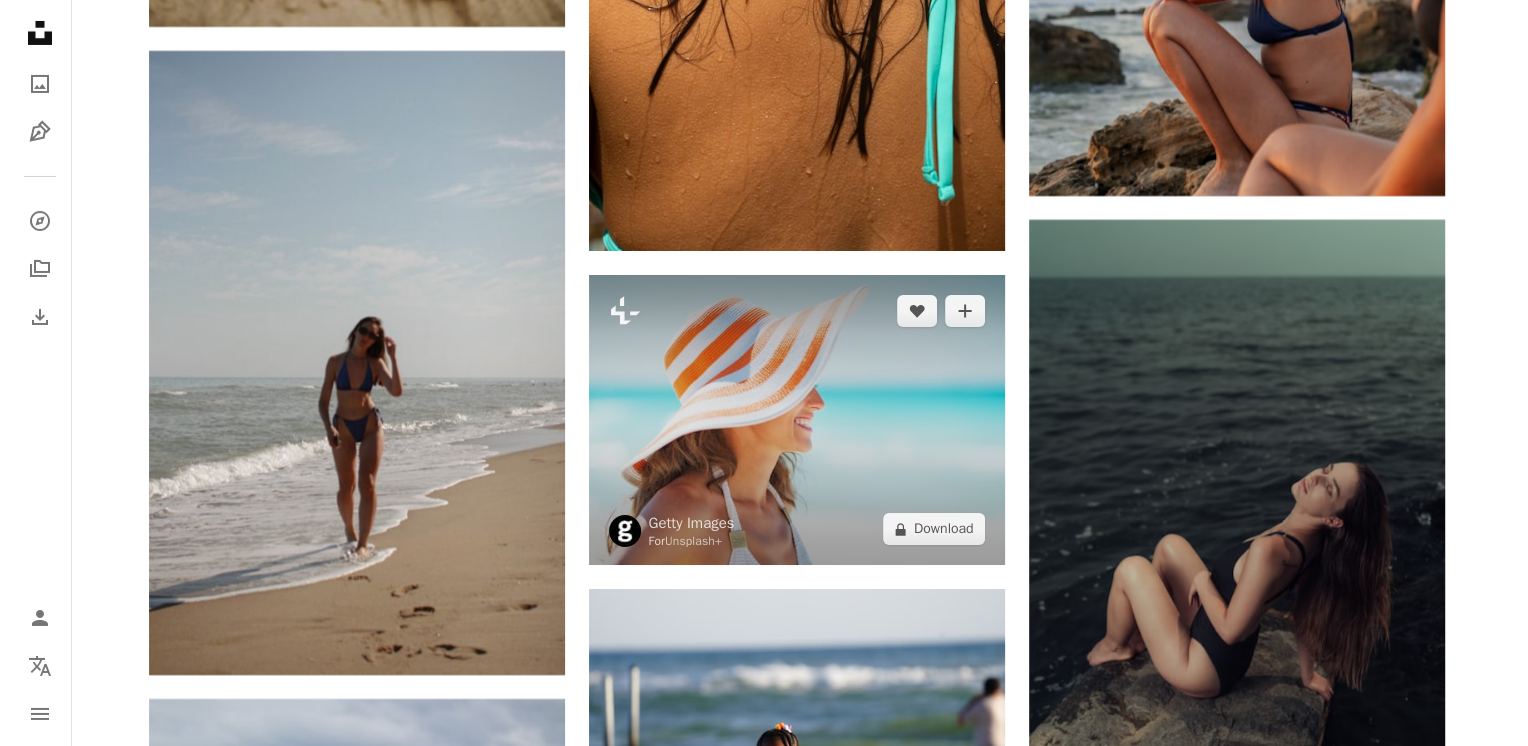 scroll, scrollTop: 44992, scrollLeft: 0, axis: vertical 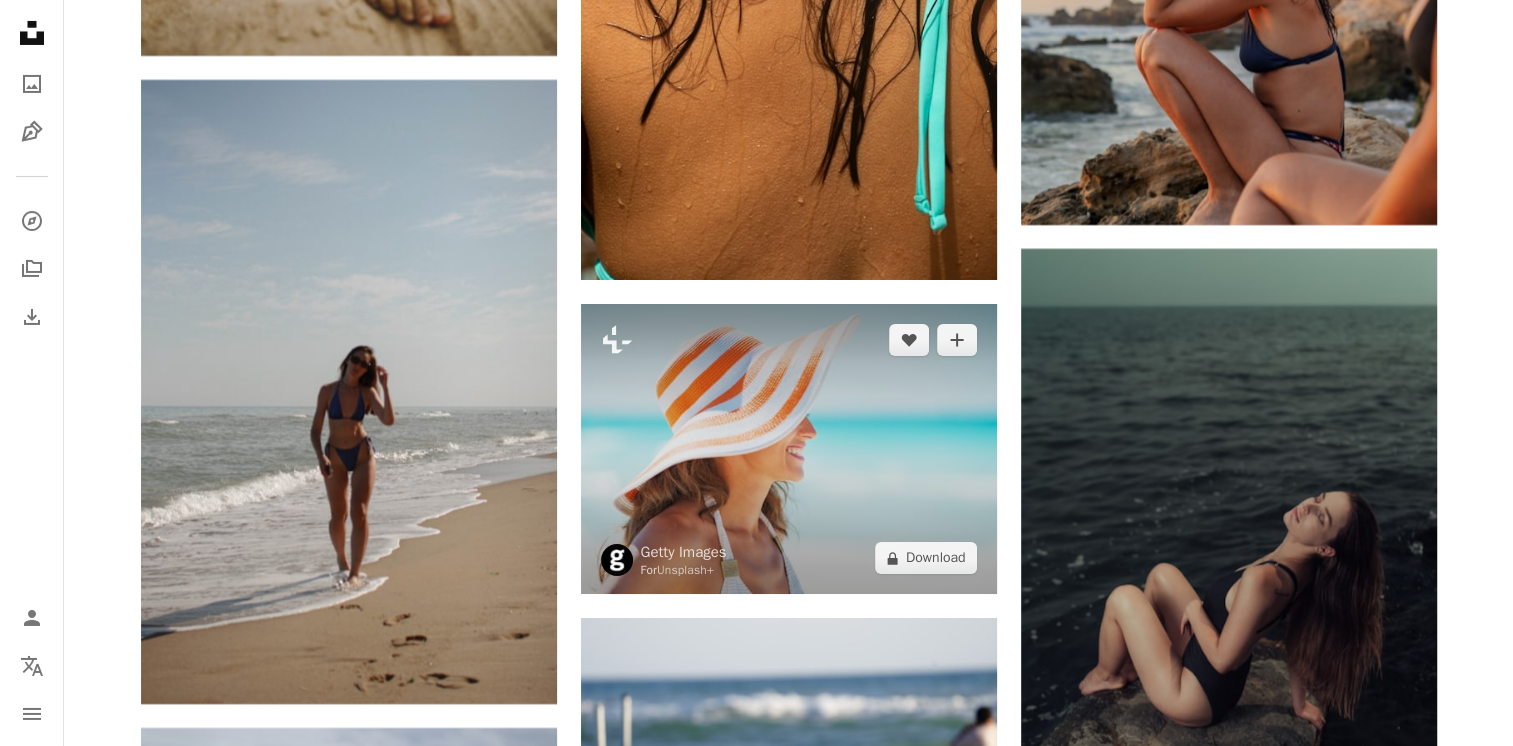 click at bounding box center [789, 449] 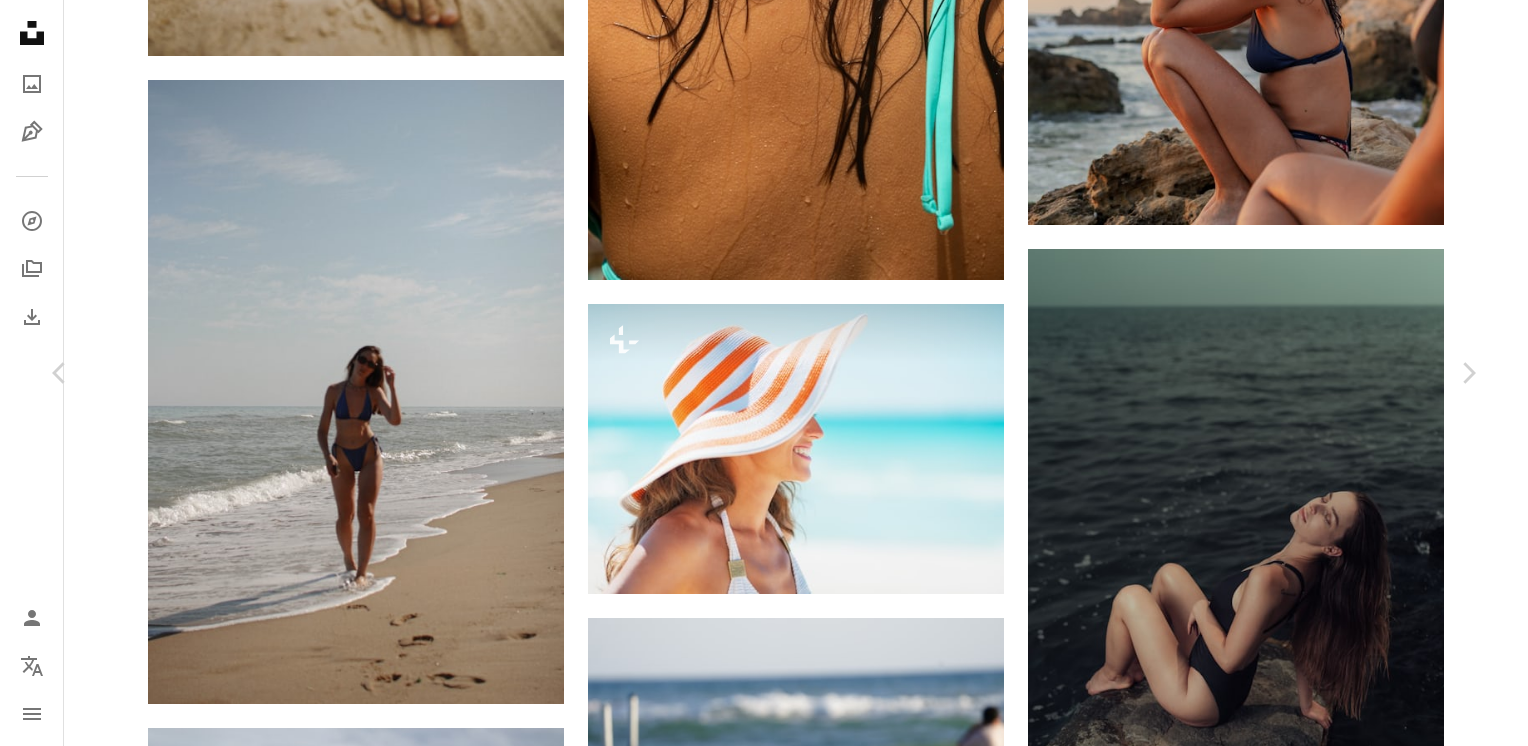 scroll, scrollTop: 2300, scrollLeft: 0, axis: vertical 